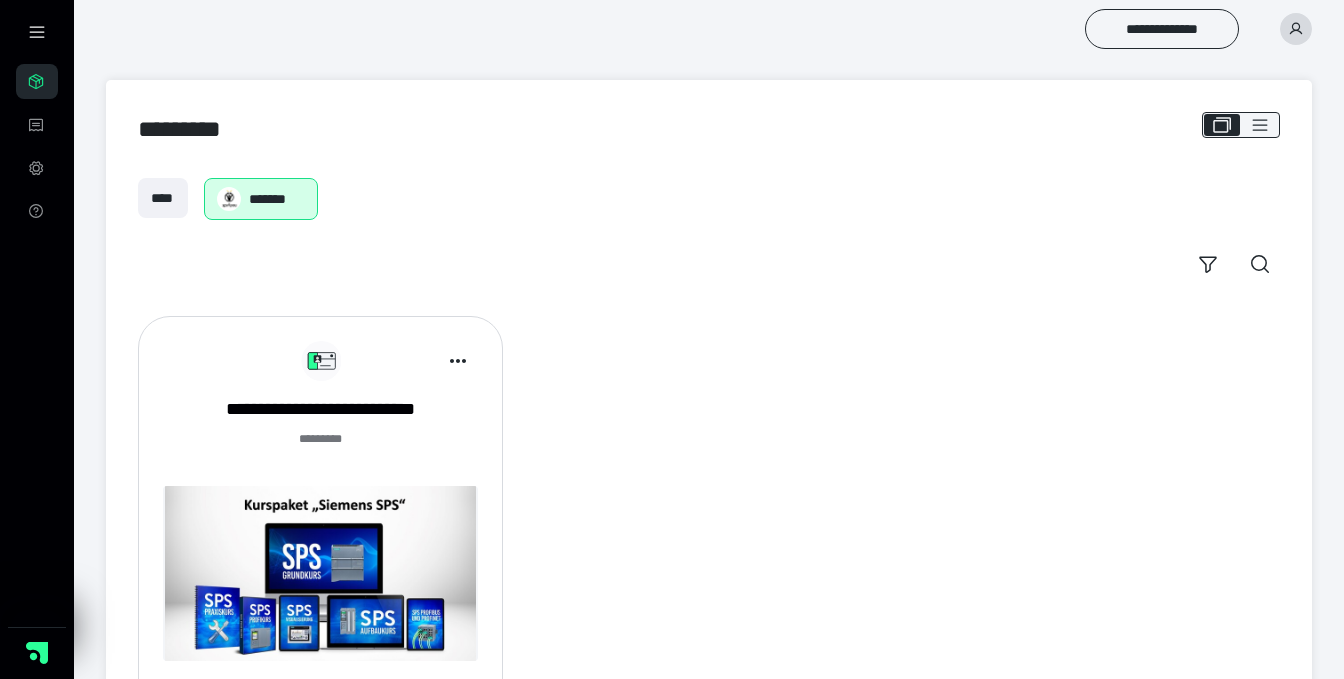 scroll, scrollTop: 101, scrollLeft: 0, axis: vertical 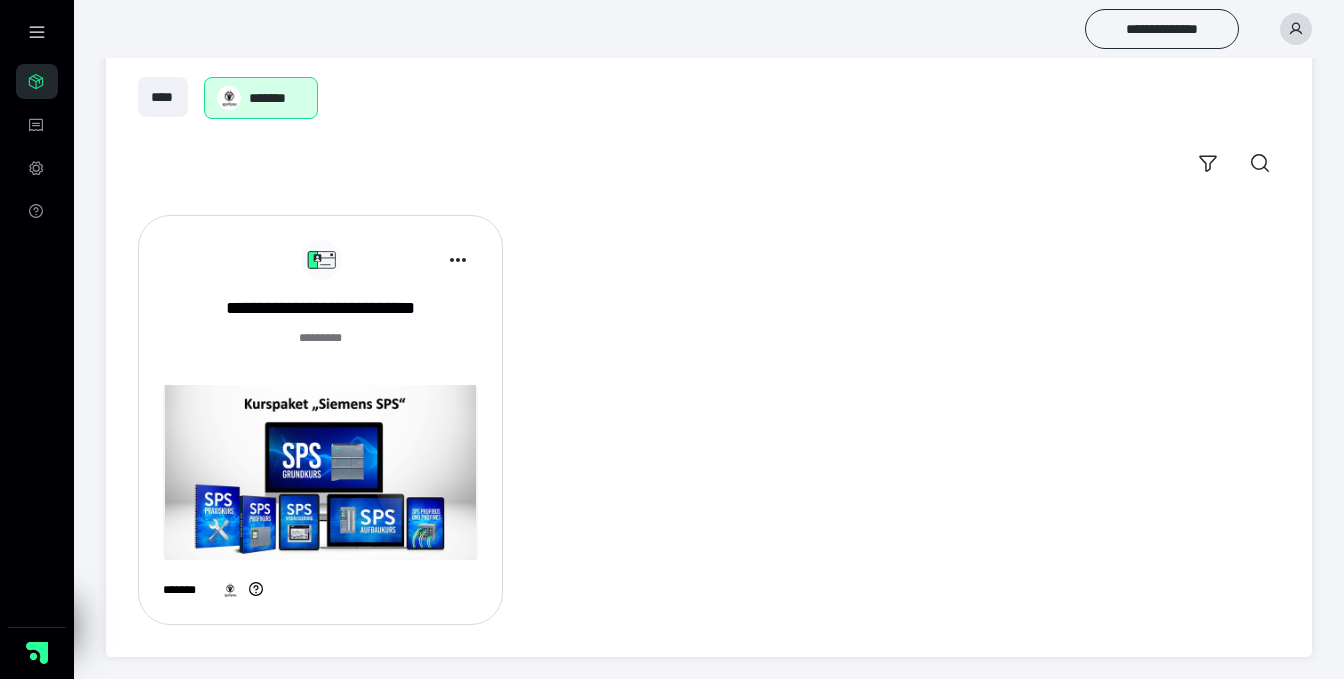 click at bounding box center [320, 472] 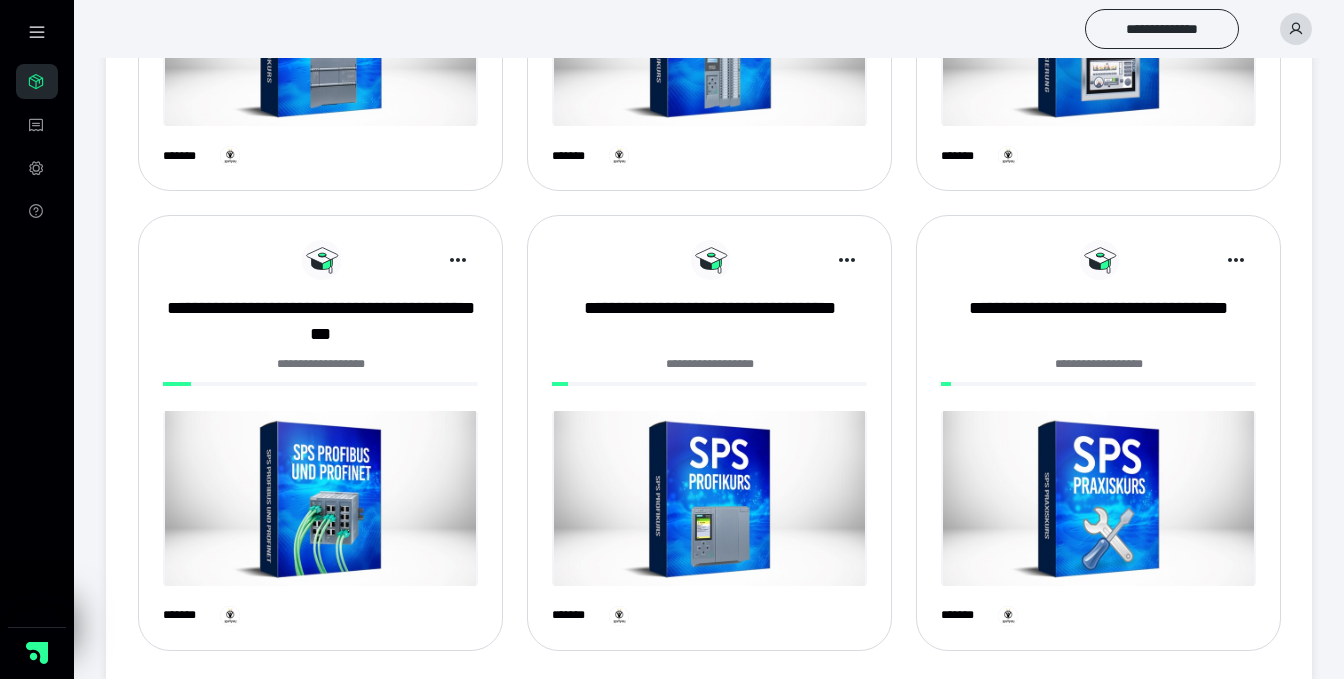 scroll, scrollTop: 448, scrollLeft: 0, axis: vertical 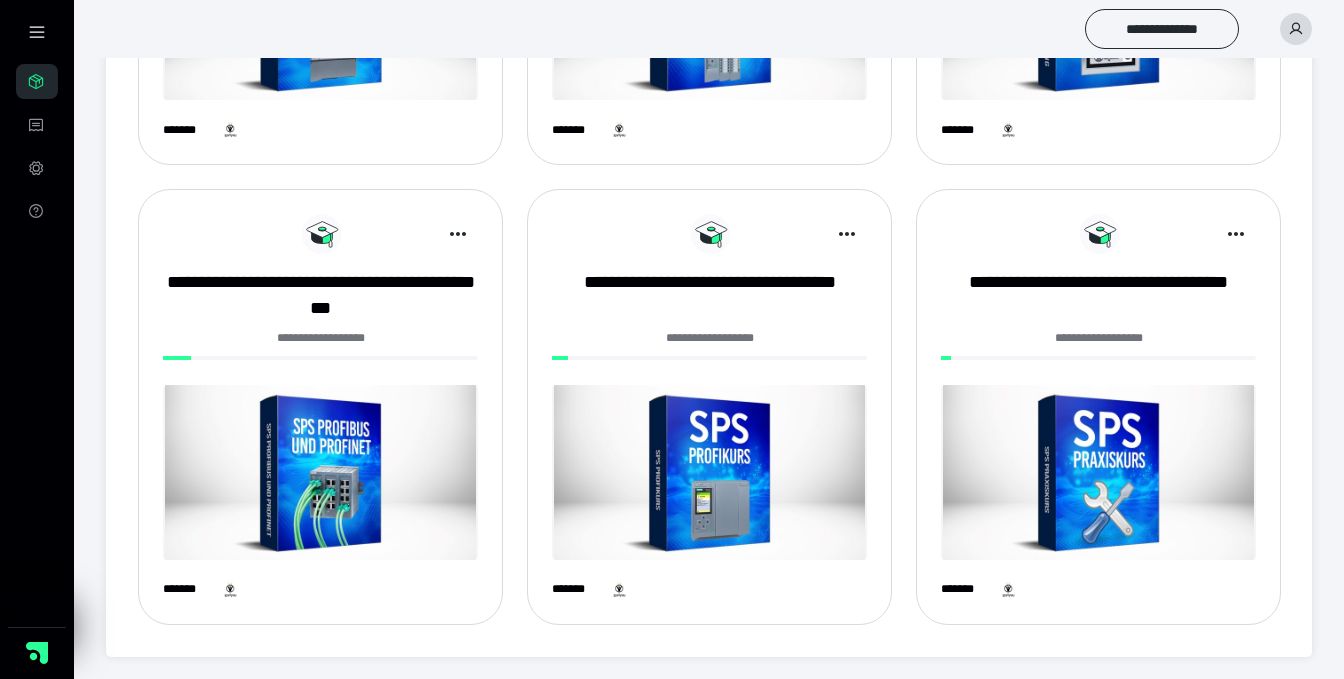 click at bounding box center (1098, 472) 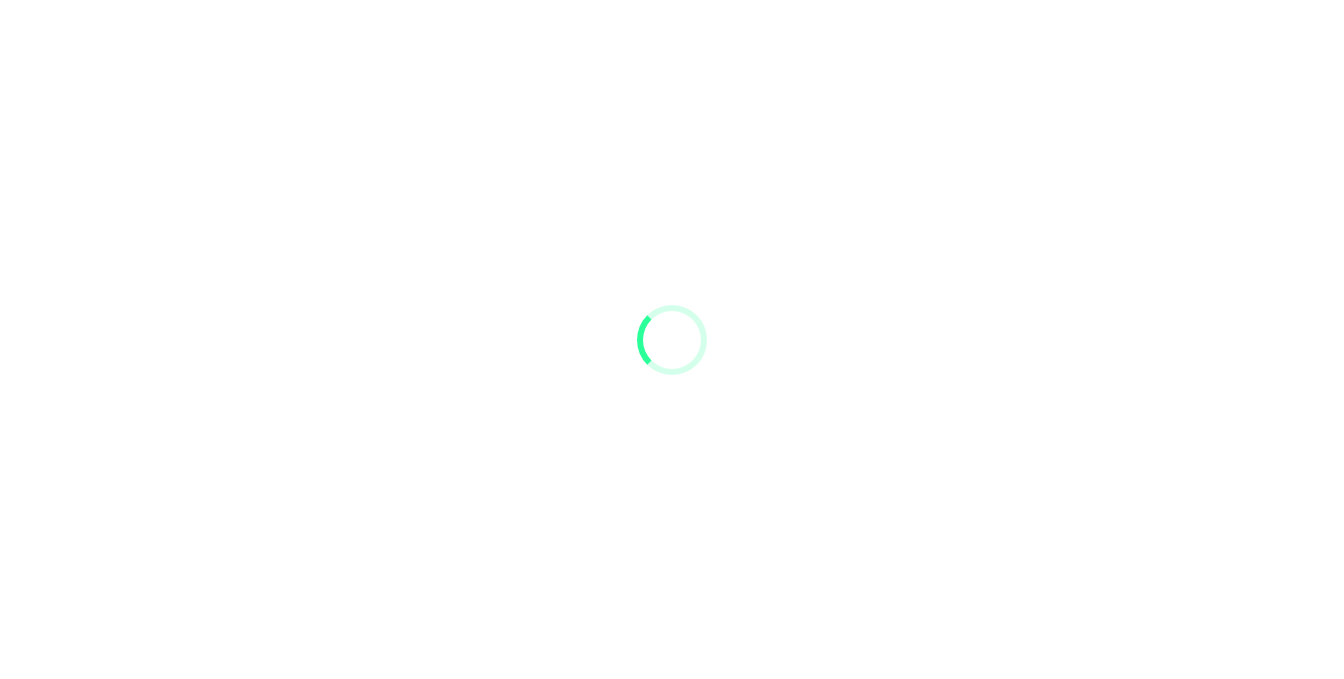 scroll, scrollTop: 0, scrollLeft: 0, axis: both 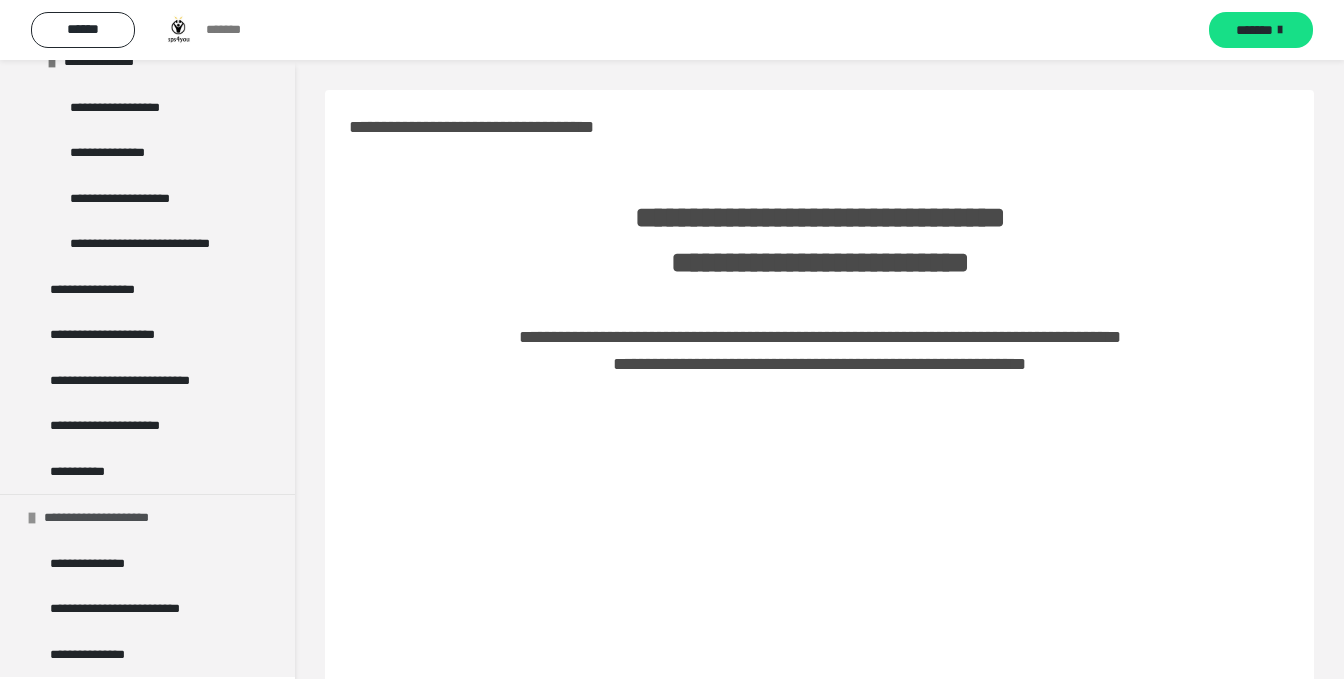 click on "**********" at bounding box center [108, 518] 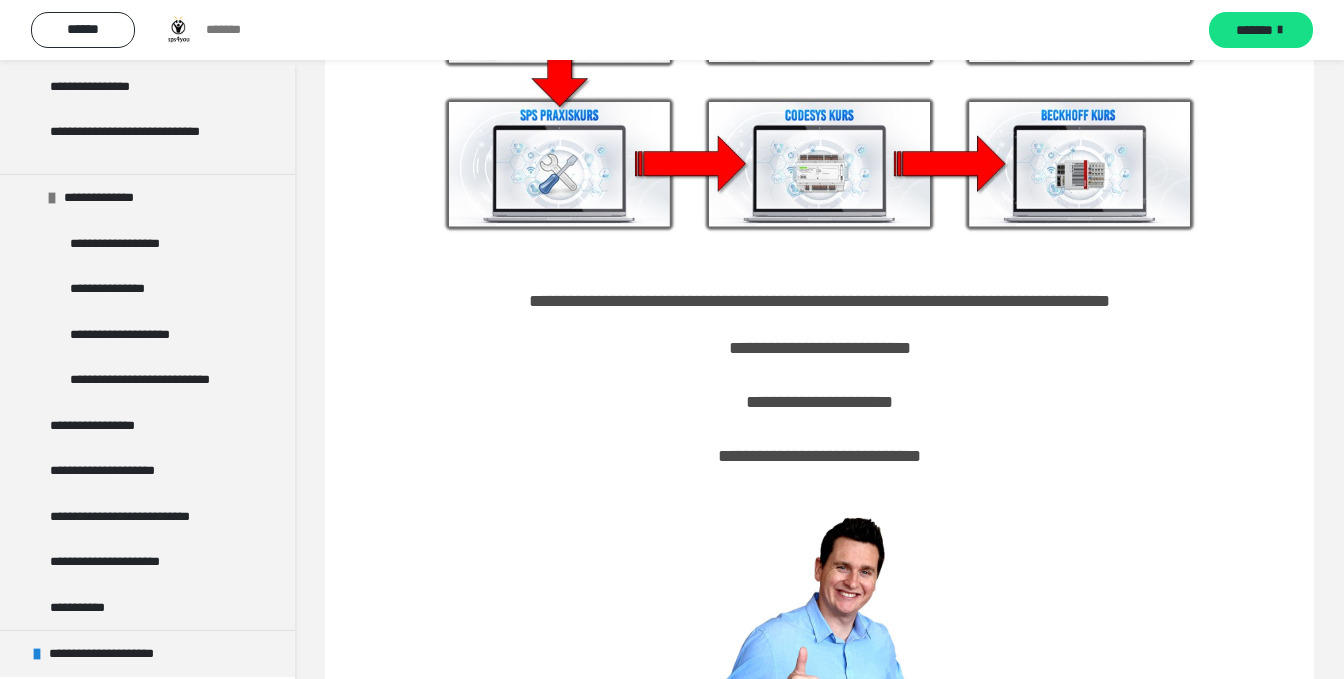 scroll, scrollTop: 1488, scrollLeft: 0, axis: vertical 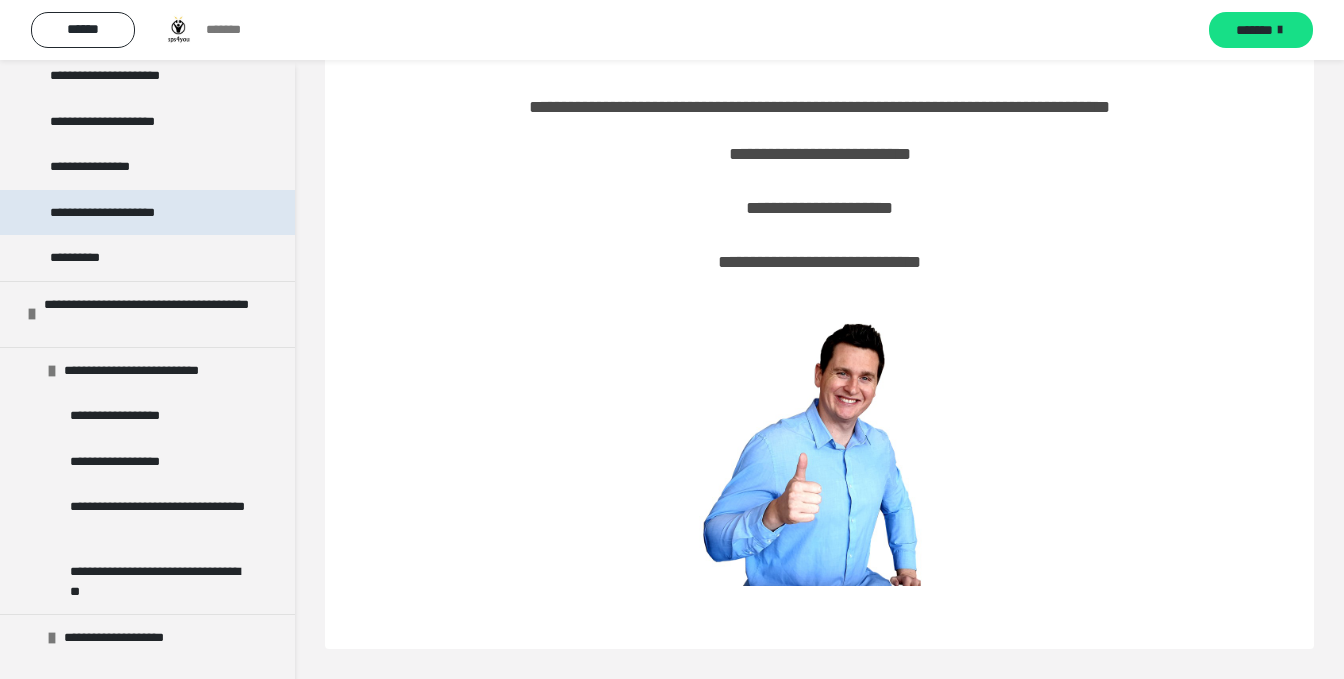 click on "**********" at bounding box center [128, 213] 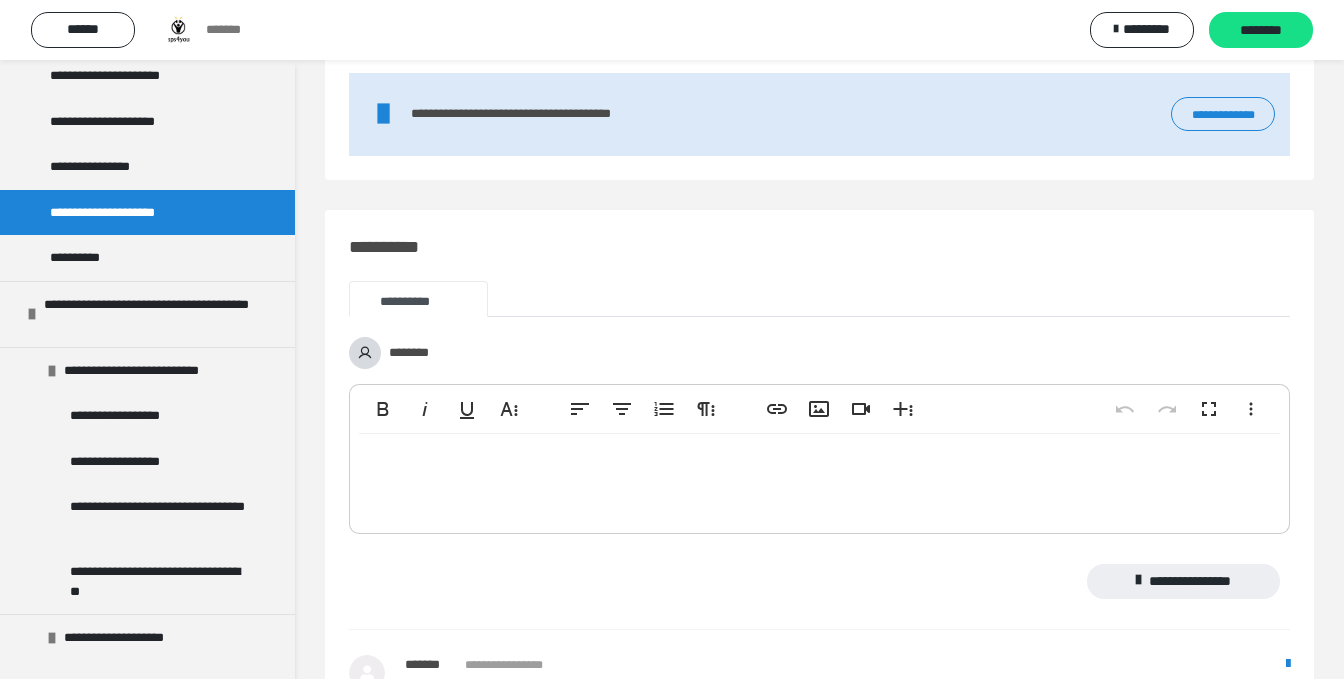 scroll, scrollTop: 0, scrollLeft: 0, axis: both 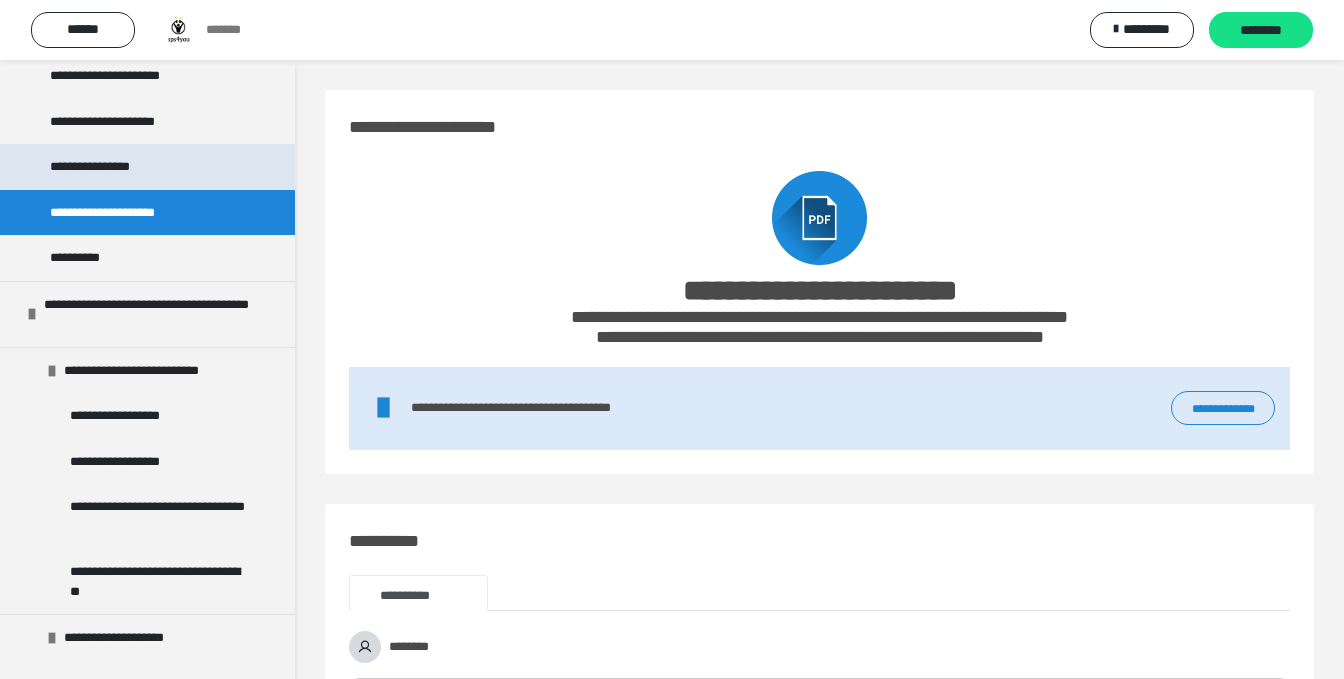 click on "**********" at bounding box center (103, 167) 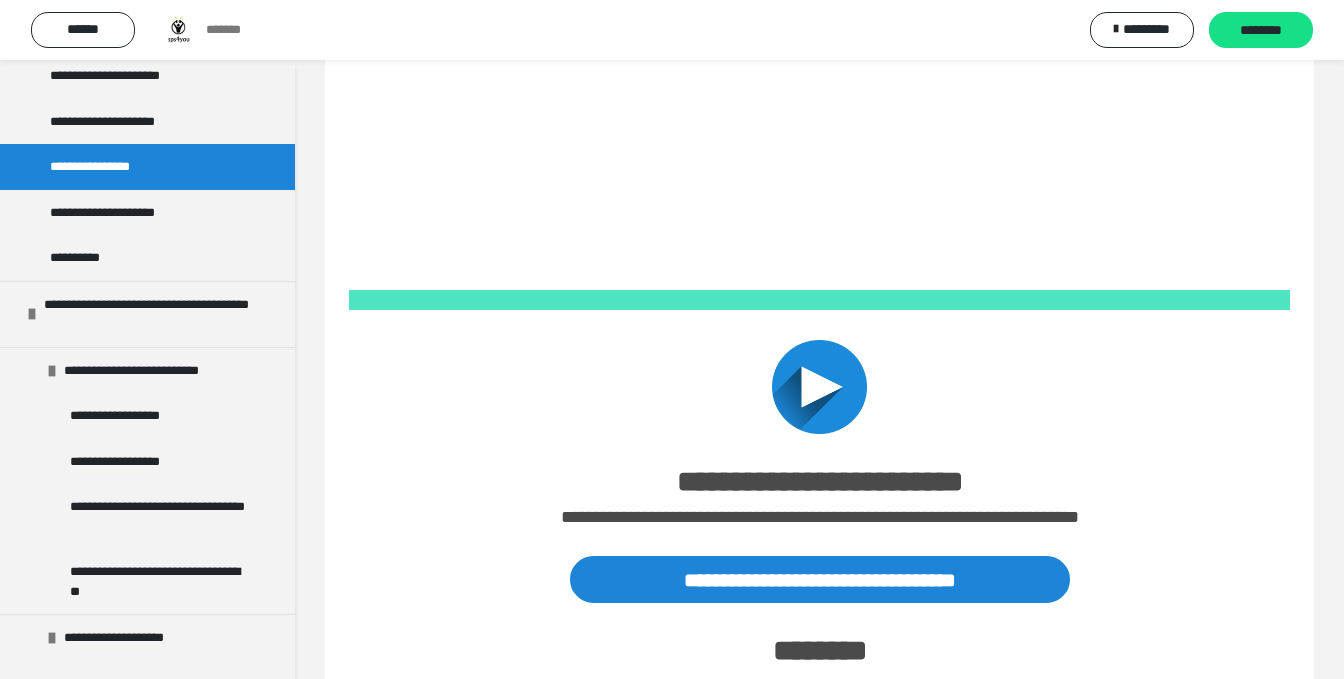 scroll, scrollTop: 126, scrollLeft: 0, axis: vertical 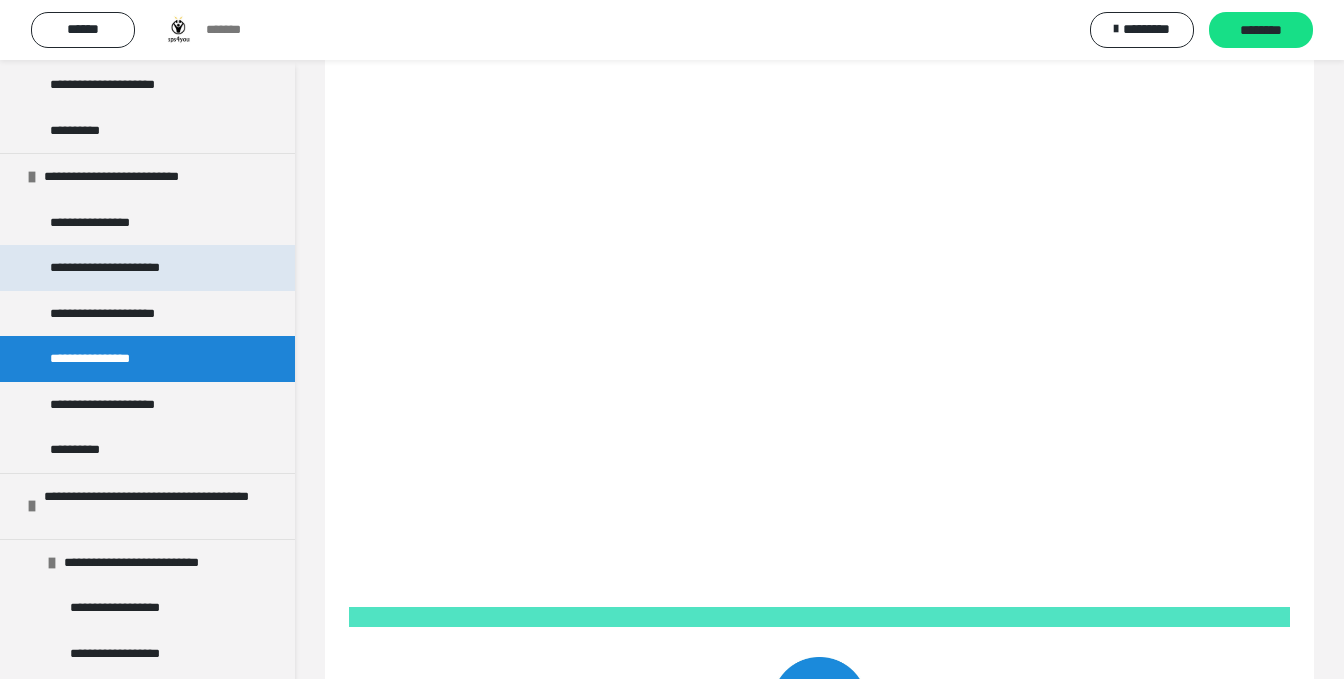 click on "**********" at bounding box center [124, 268] 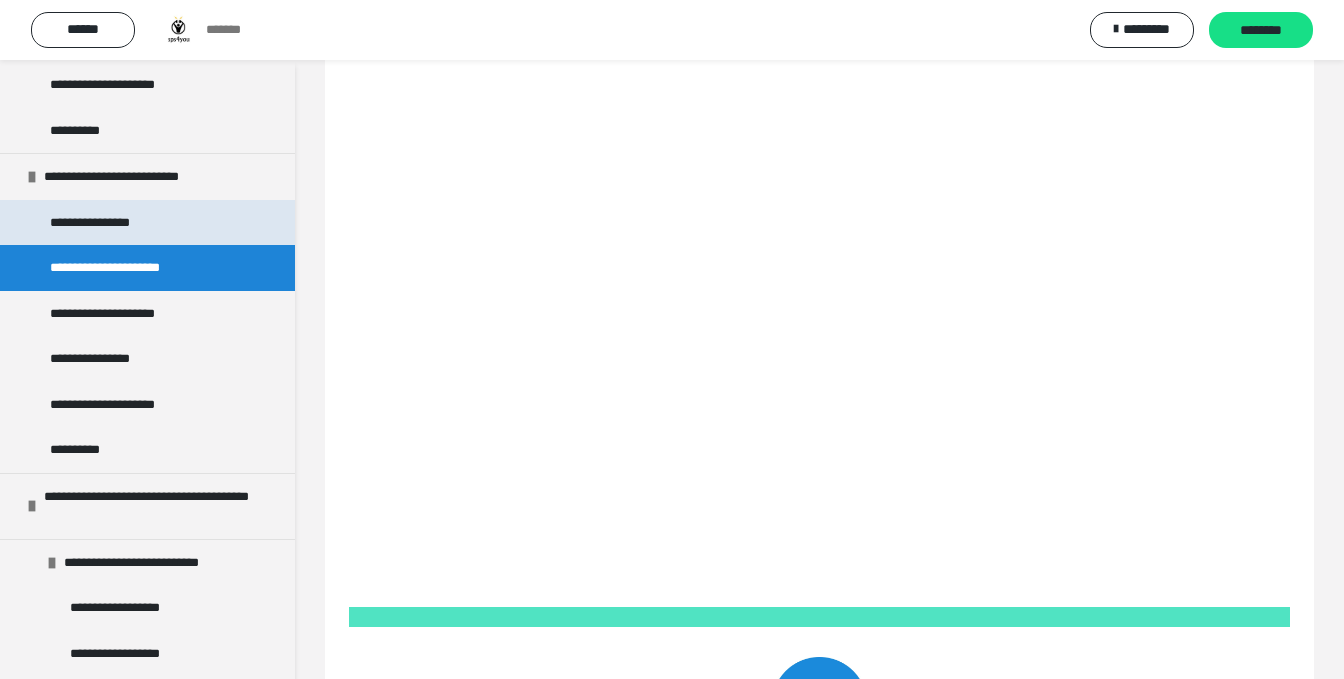 scroll, scrollTop: 20, scrollLeft: 0, axis: vertical 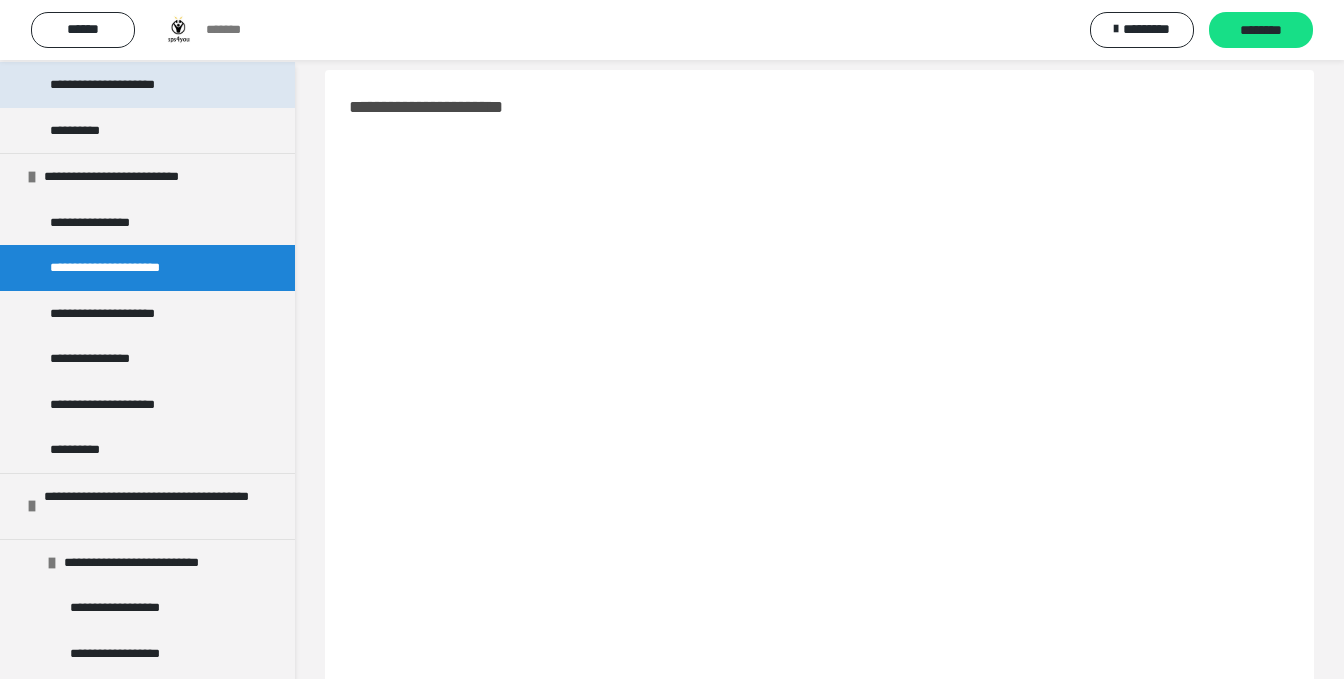 click on "**********" at bounding box center [128, 85] 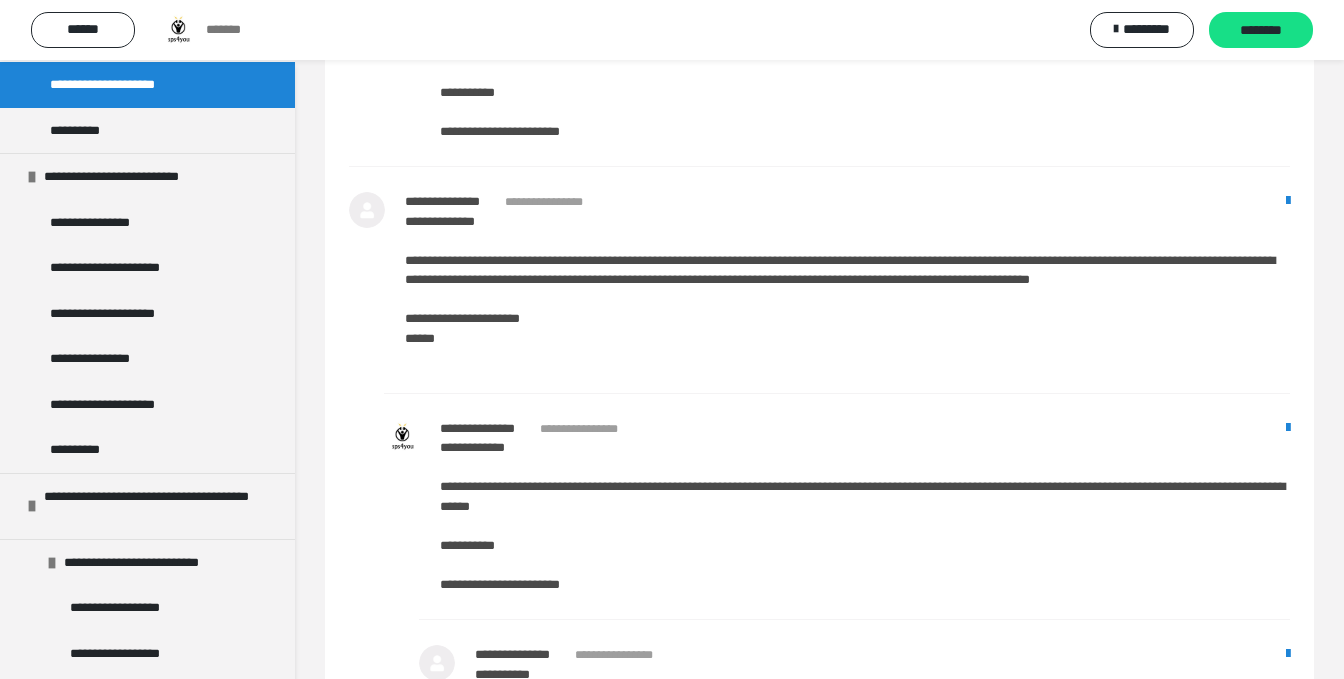 scroll, scrollTop: 1710, scrollLeft: 0, axis: vertical 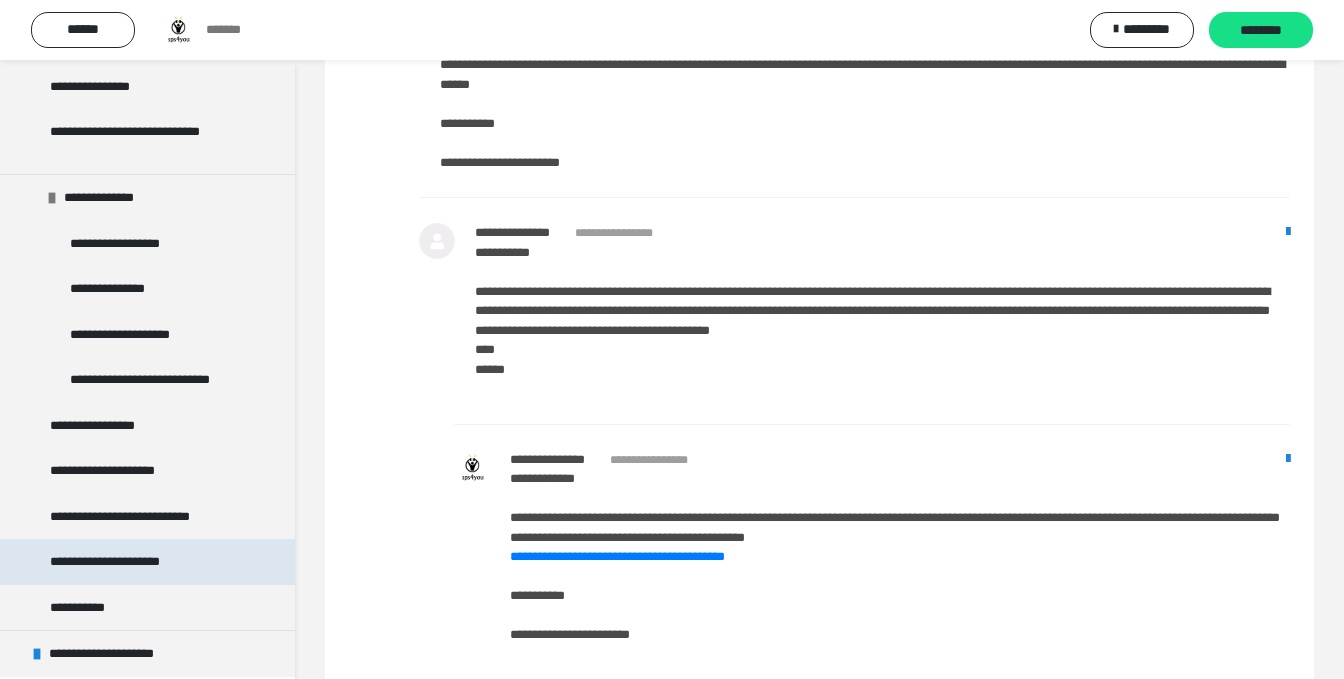 click on "**********" at bounding box center (131, 562) 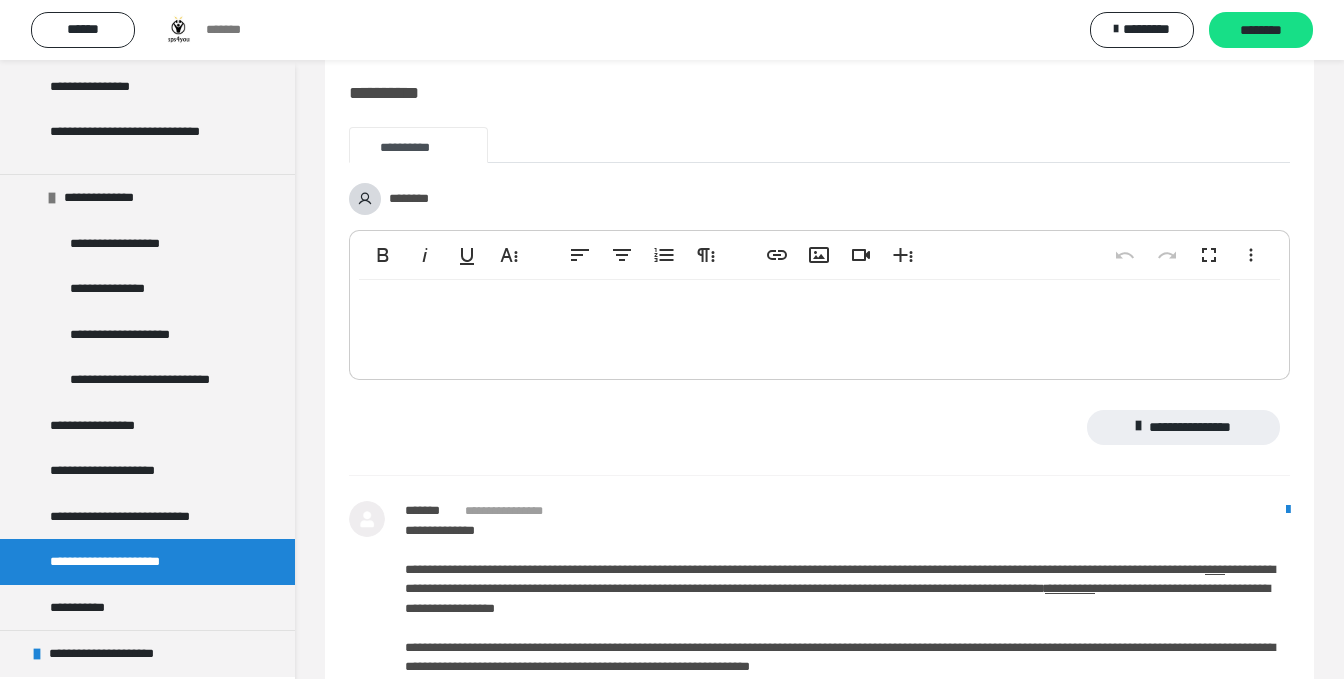 scroll, scrollTop: 0, scrollLeft: 0, axis: both 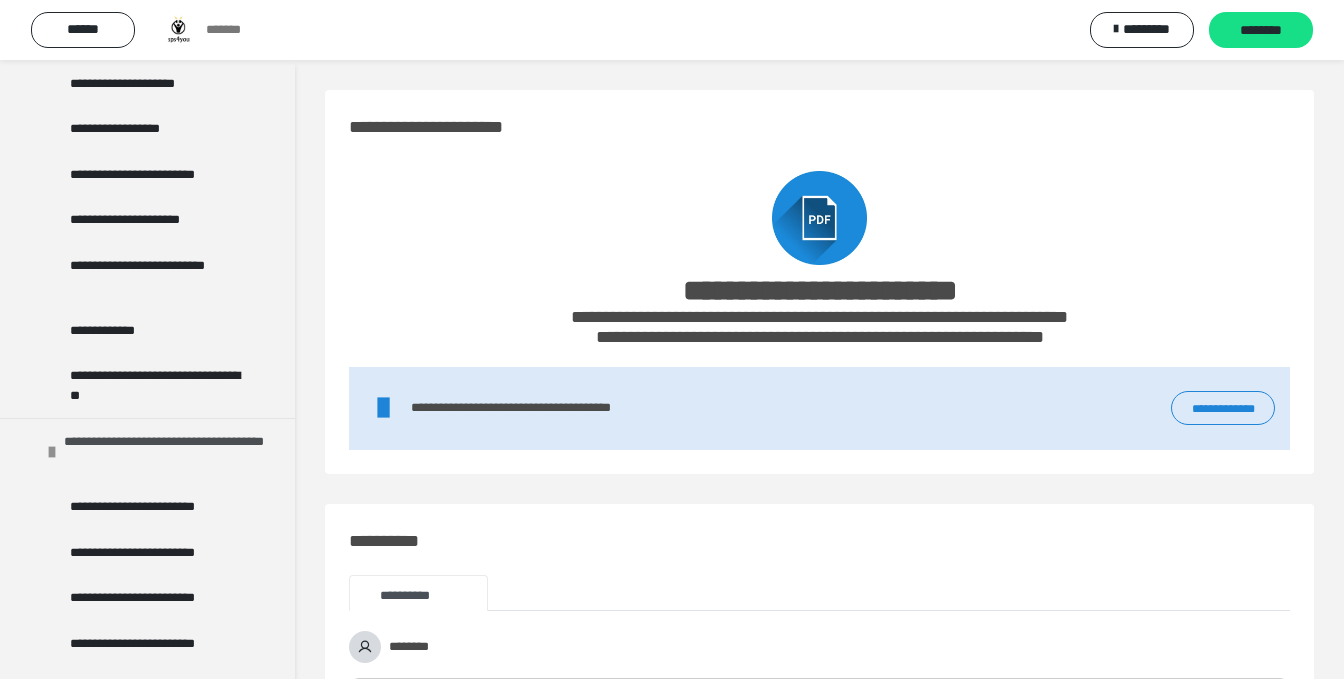 click on "**********" at bounding box center (172, 451) 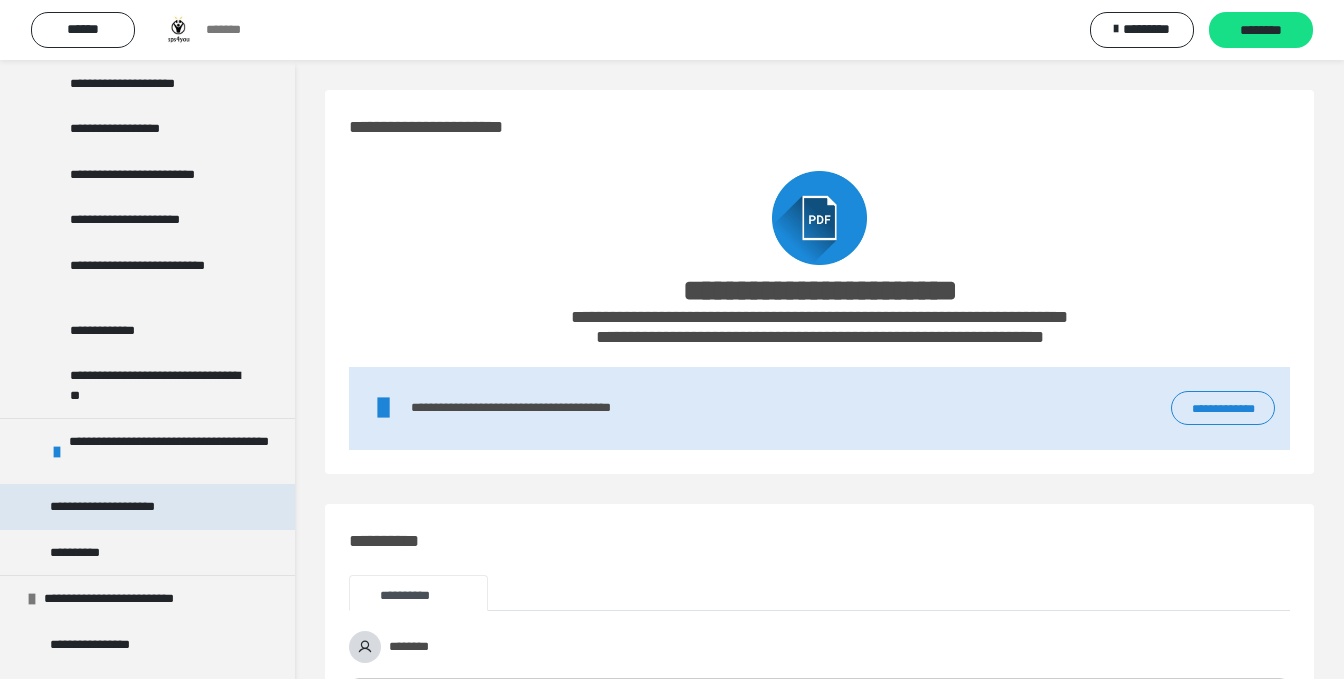 click on "**********" at bounding box center [128, 507] 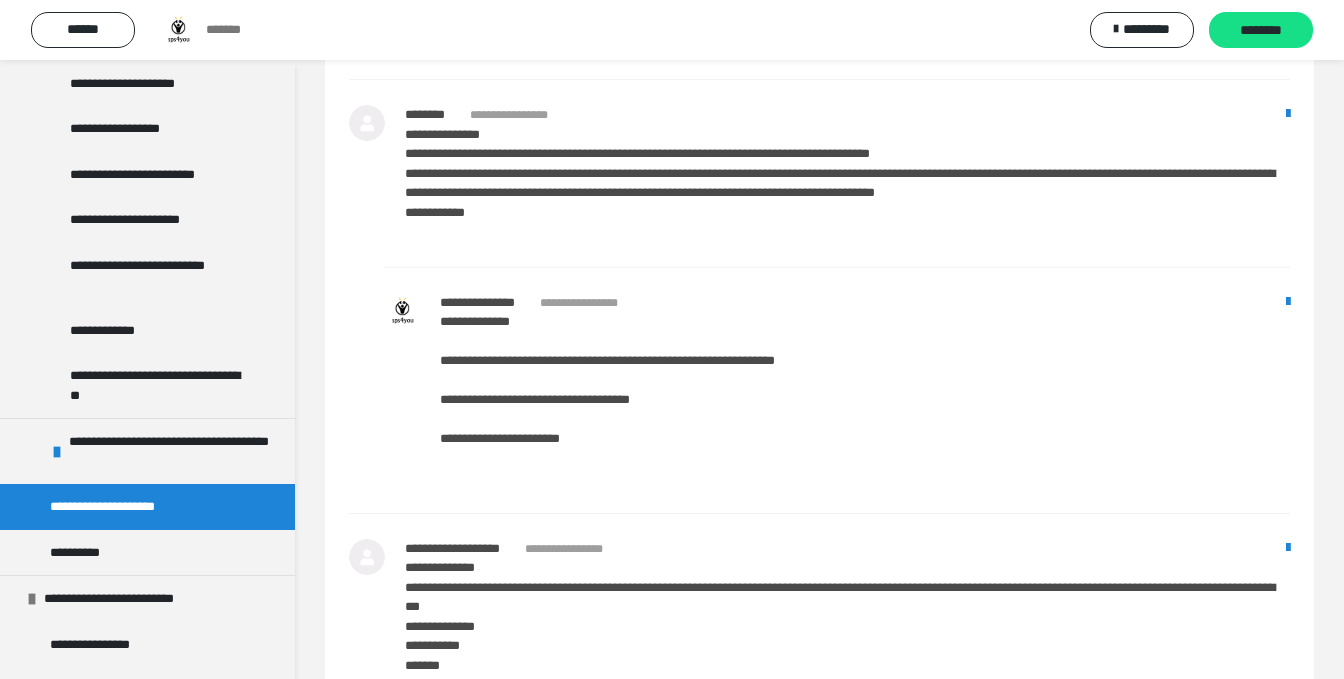 scroll, scrollTop: 422, scrollLeft: 0, axis: vertical 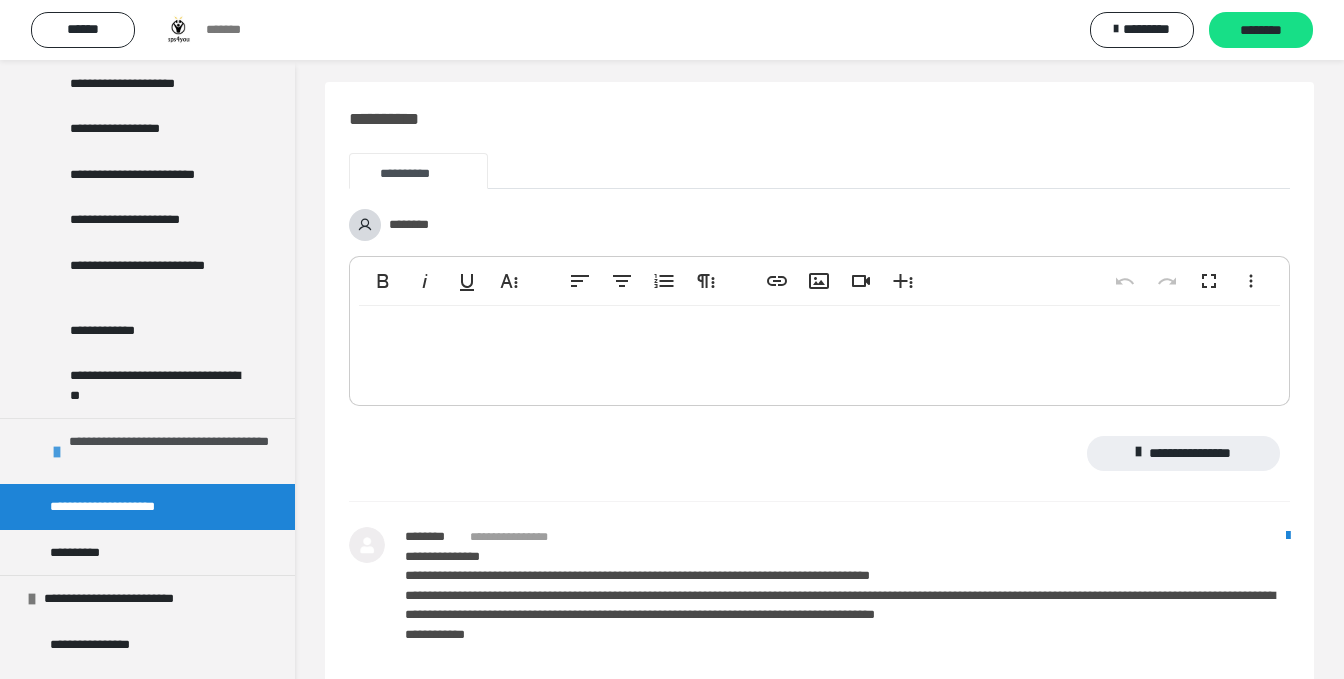 click on "**********" at bounding box center (177, 451) 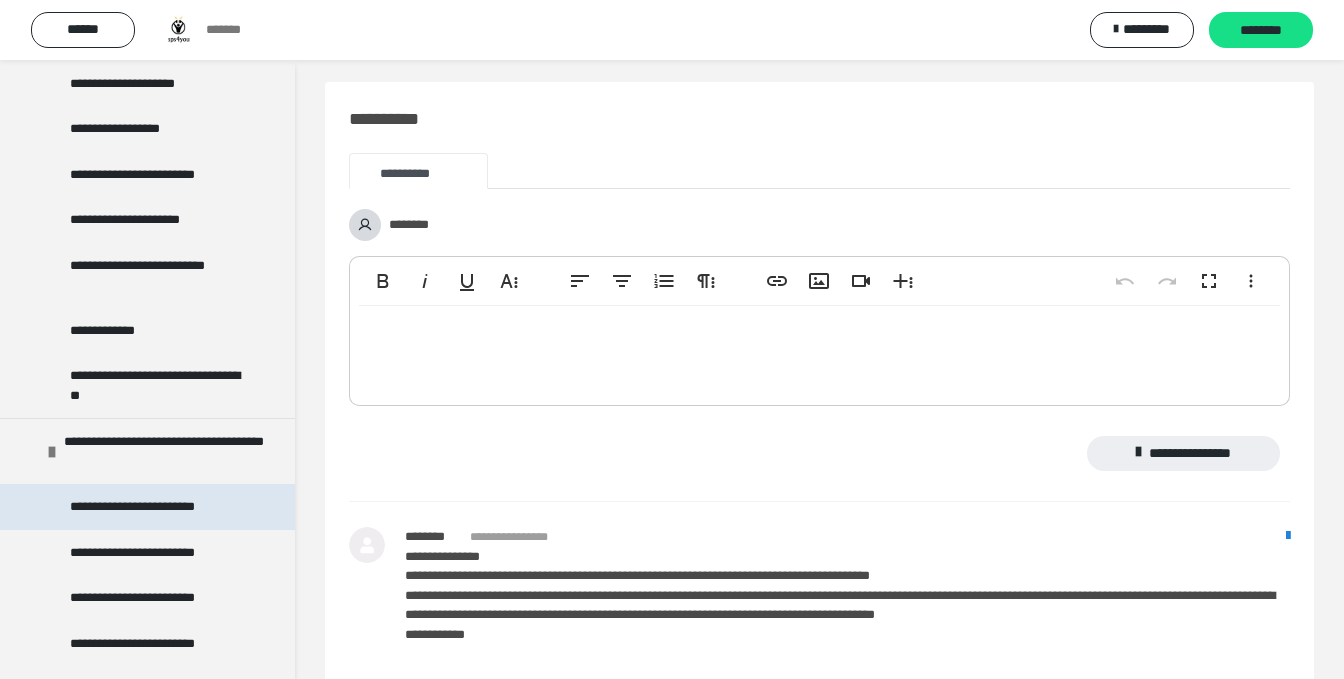 click on "**********" at bounding box center [143, 507] 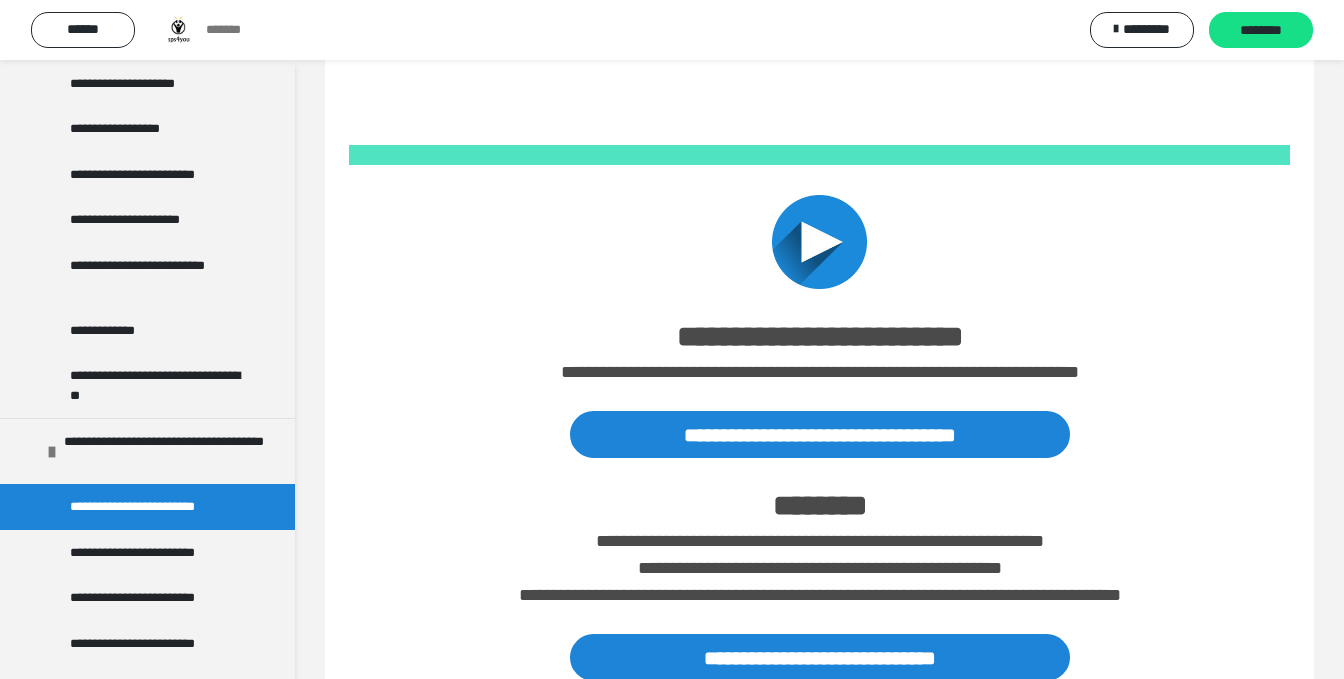 scroll, scrollTop: 654, scrollLeft: 0, axis: vertical 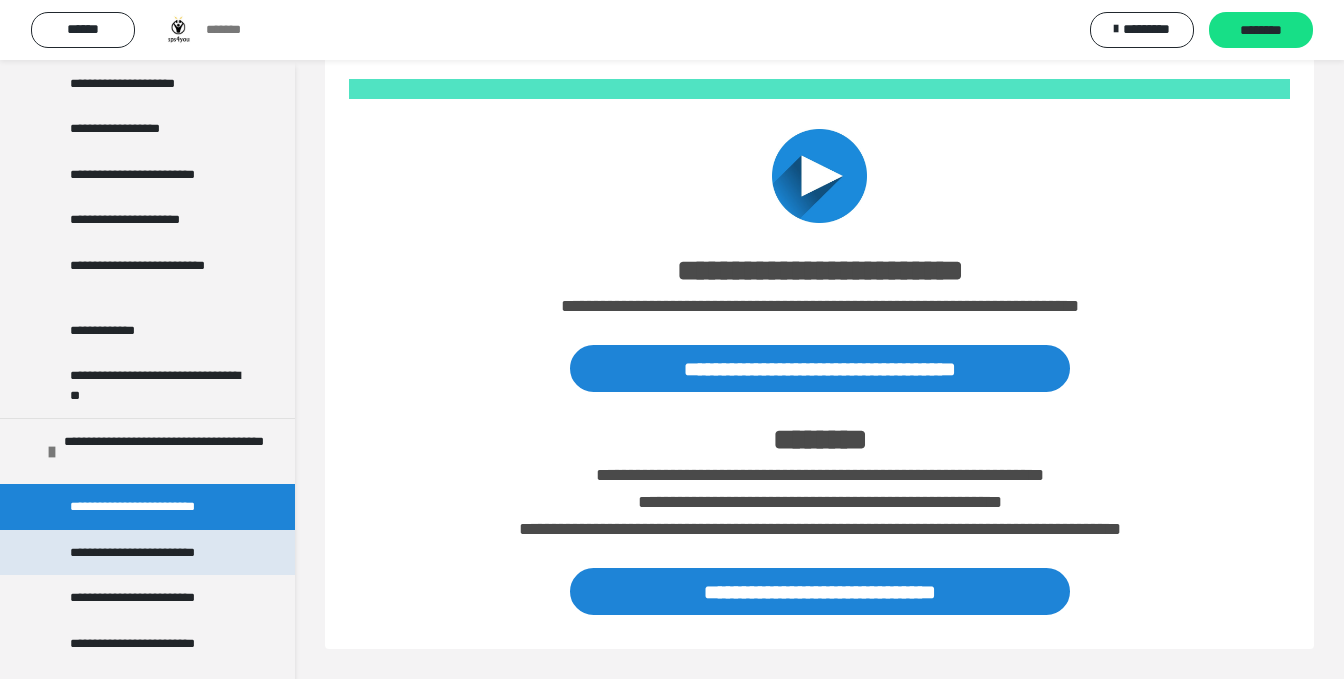 click on "**********" at bounding box center (146, 553) 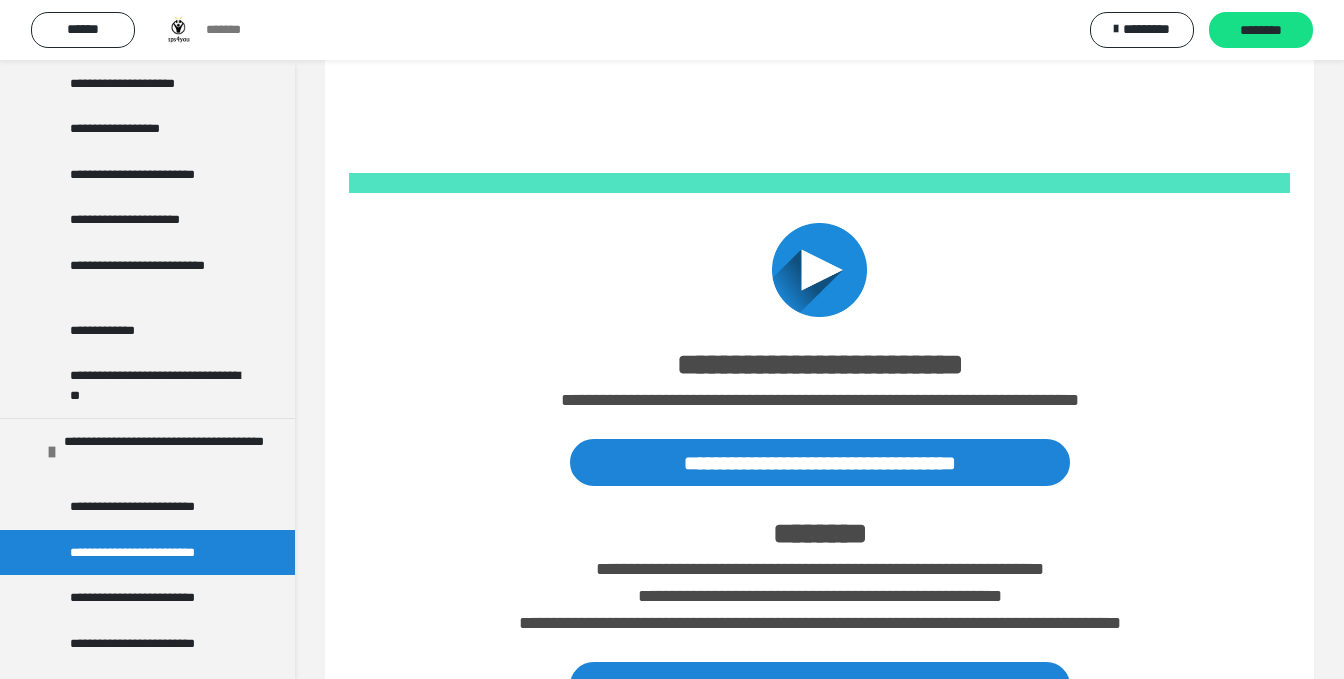 scroll, scrollTop: 654, scrollLeft: 0, axis: vertical 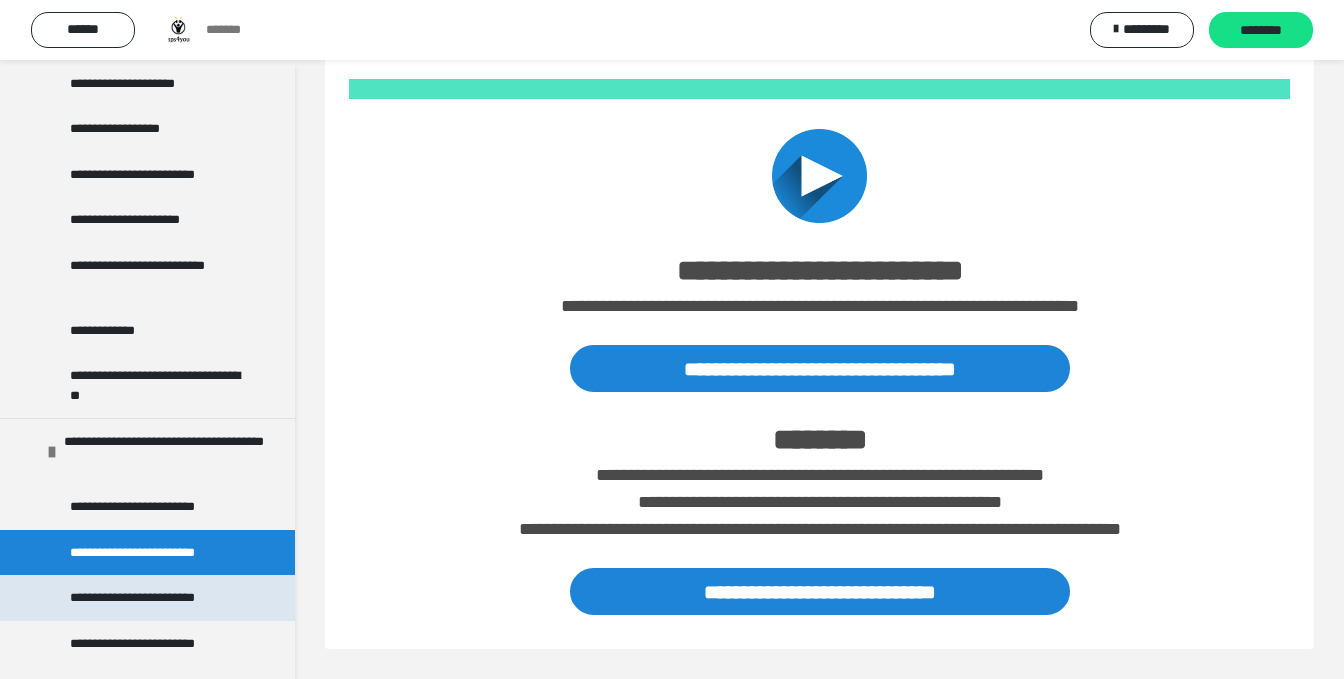 click on "**********" at bounding box center (146, 598) 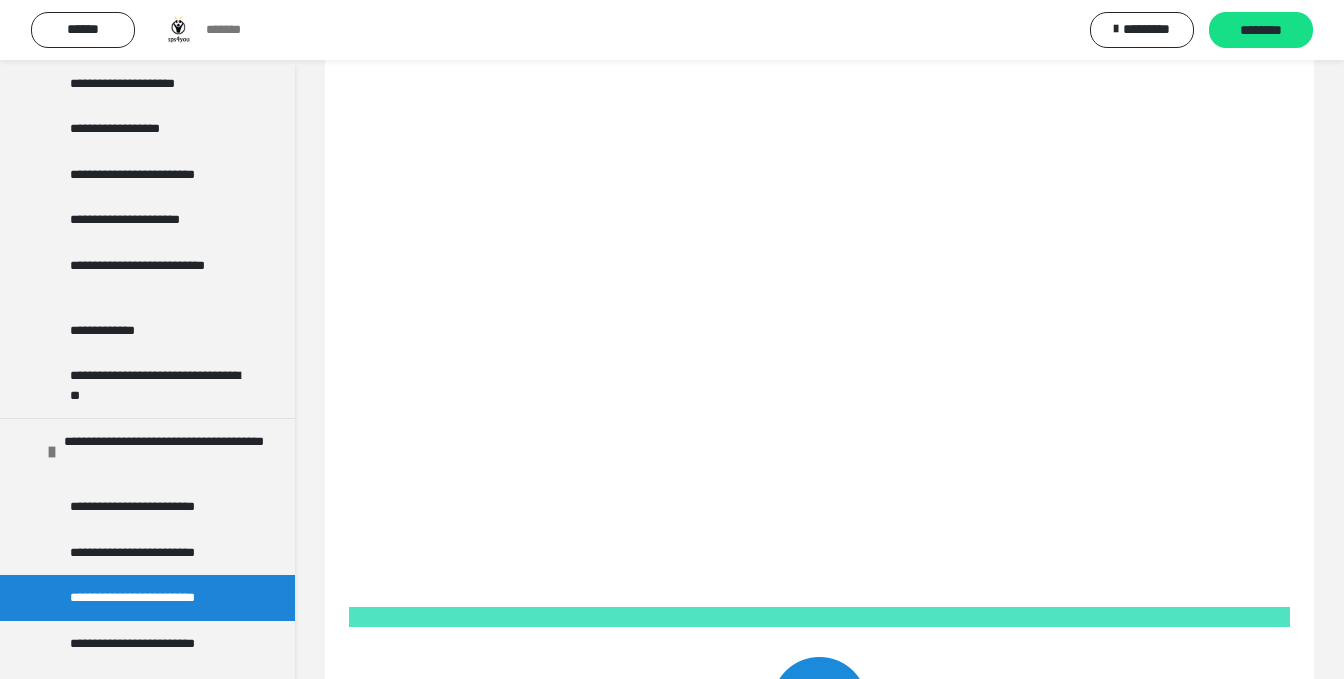 scroll, scrollTop: 654, scrollLeft: 0, axis: vertical 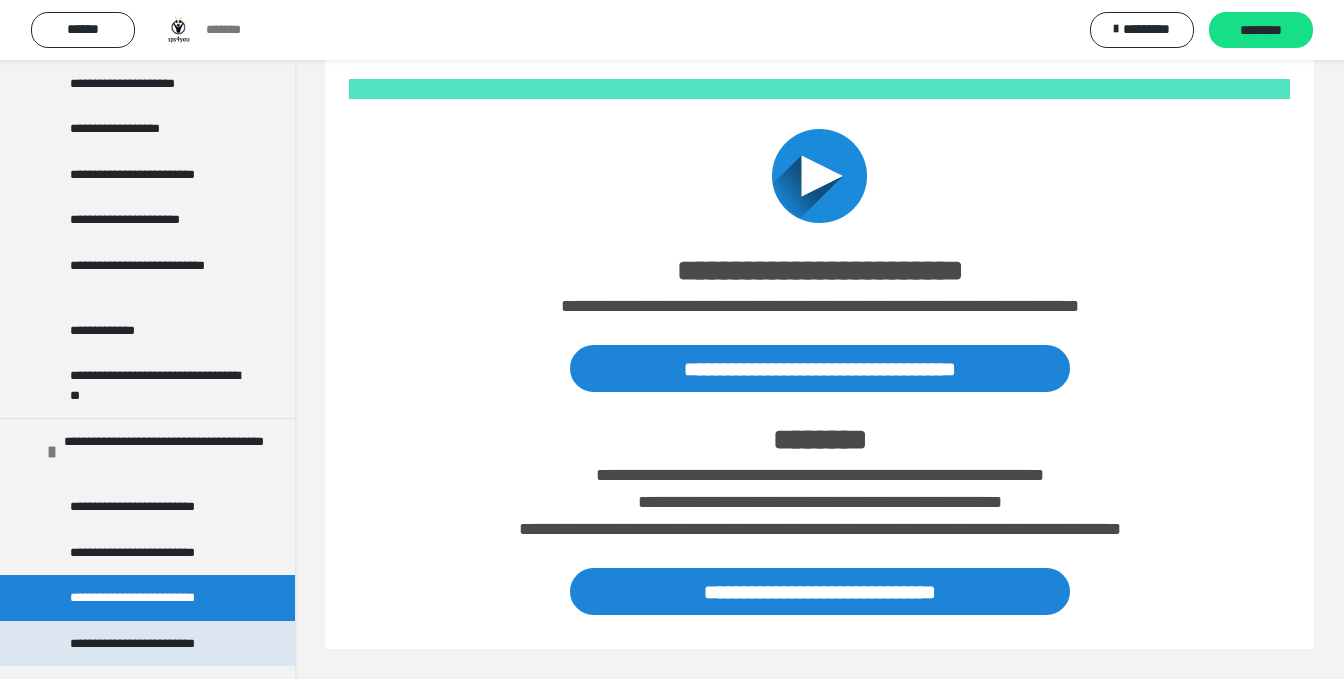 click on "**********" at bounding box center (147, 644) 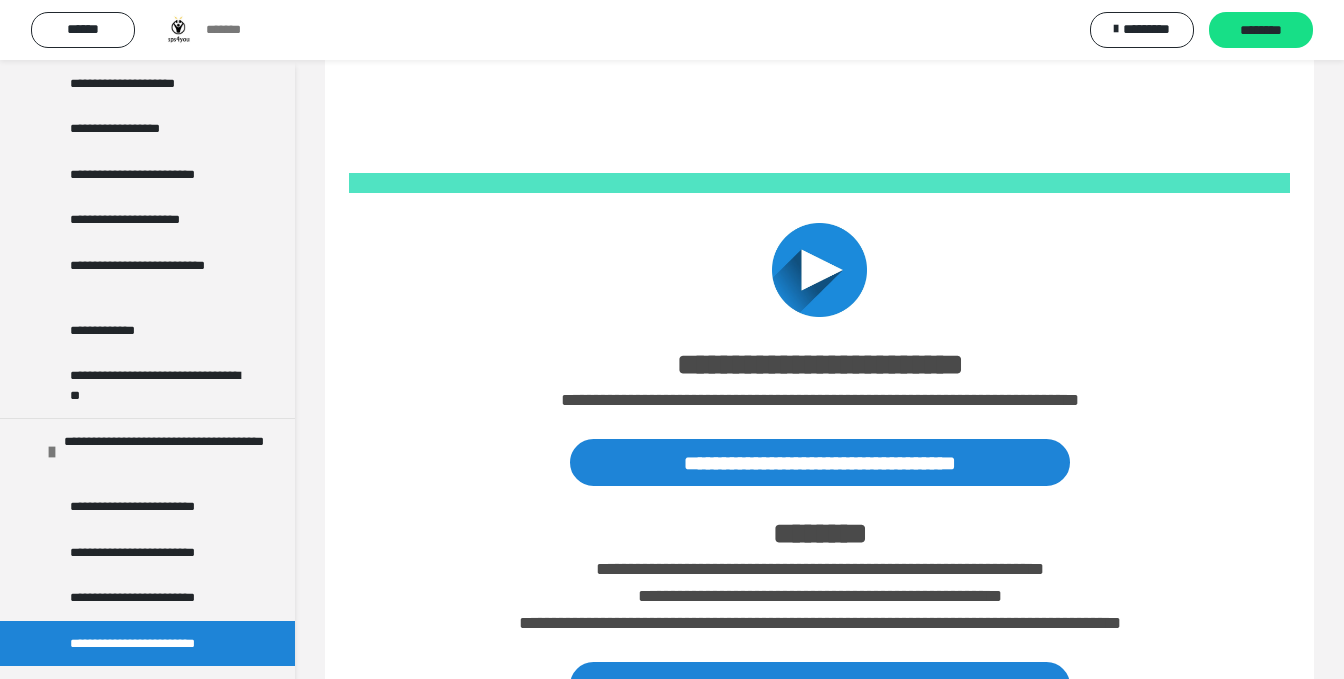 scroll, scrollTop: 654, scrollLeft: 0, axis: vertical 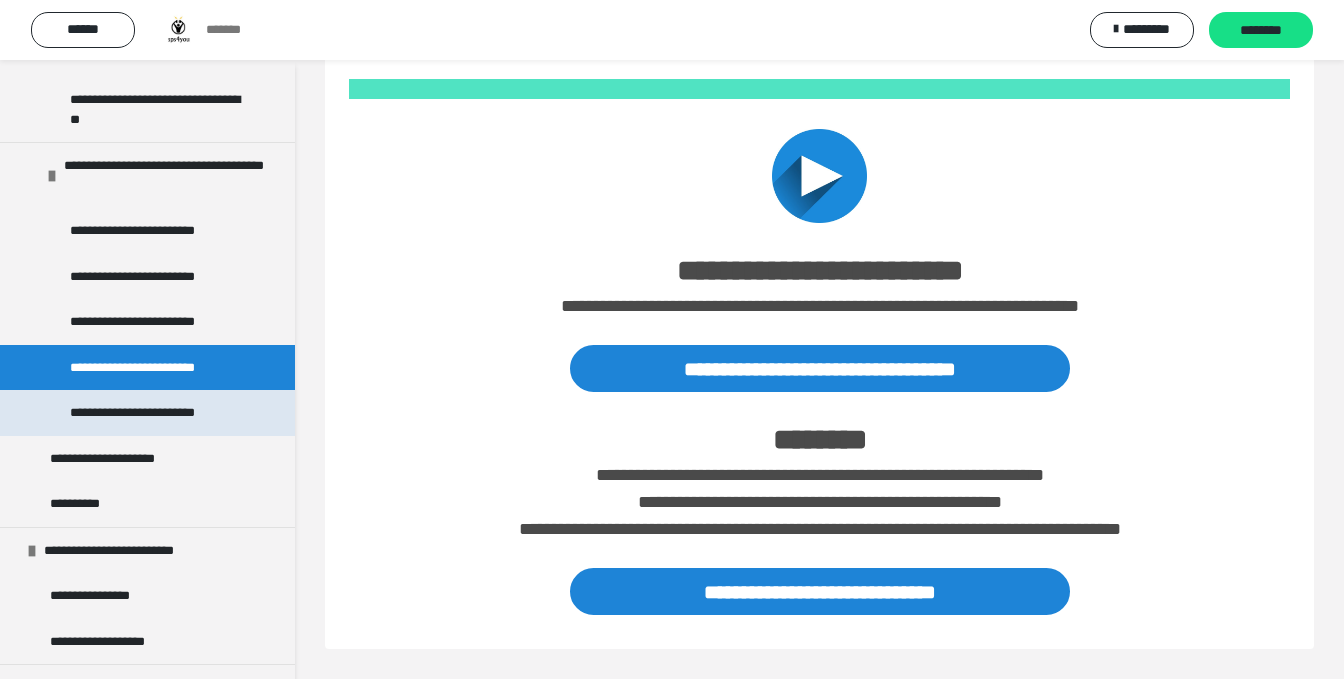 click on "**********" at bounding box center (147, 413) 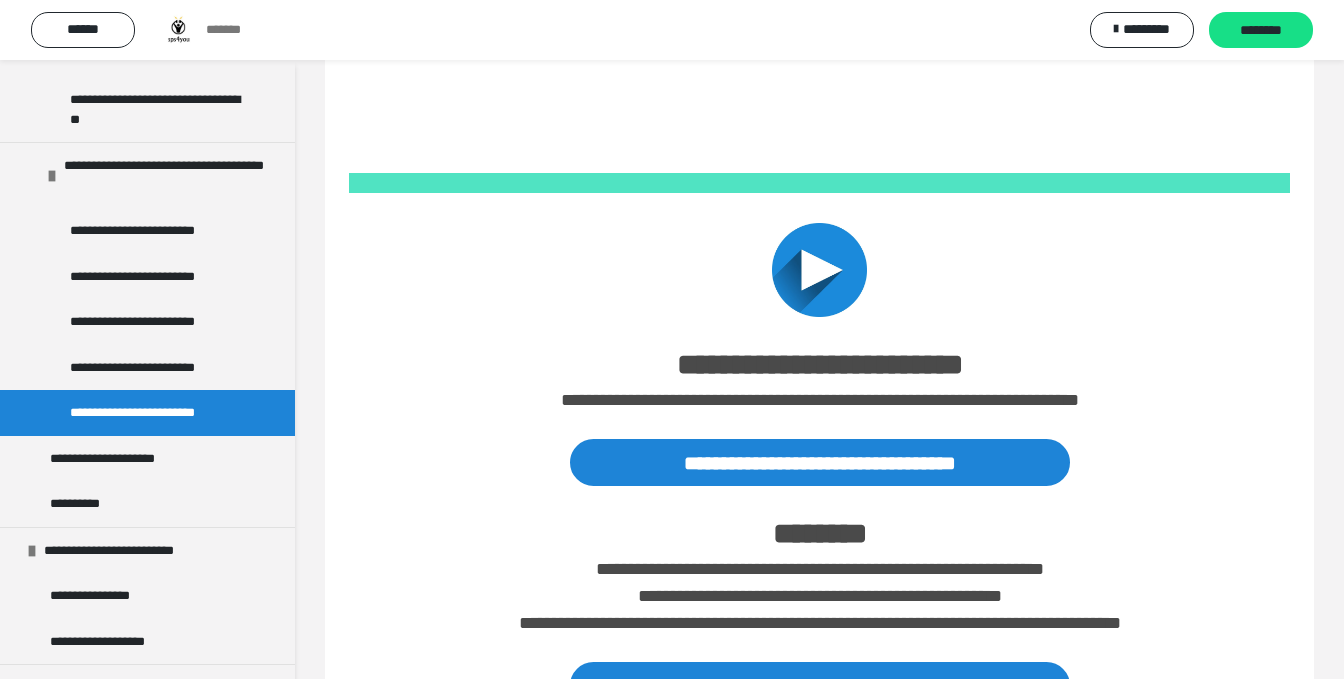 scroll, scrollTop: 654, scrollLeft: 0, axis: vertical 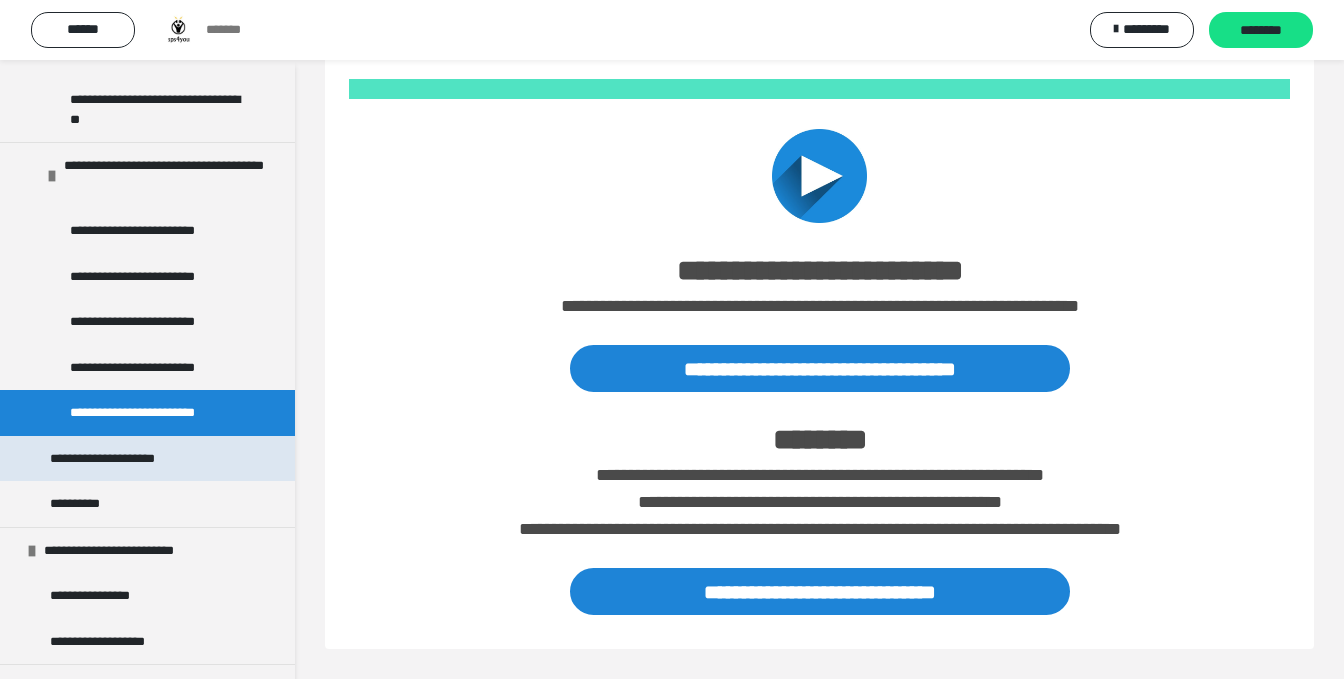 click on "**********" at bounding box center [147, 459] 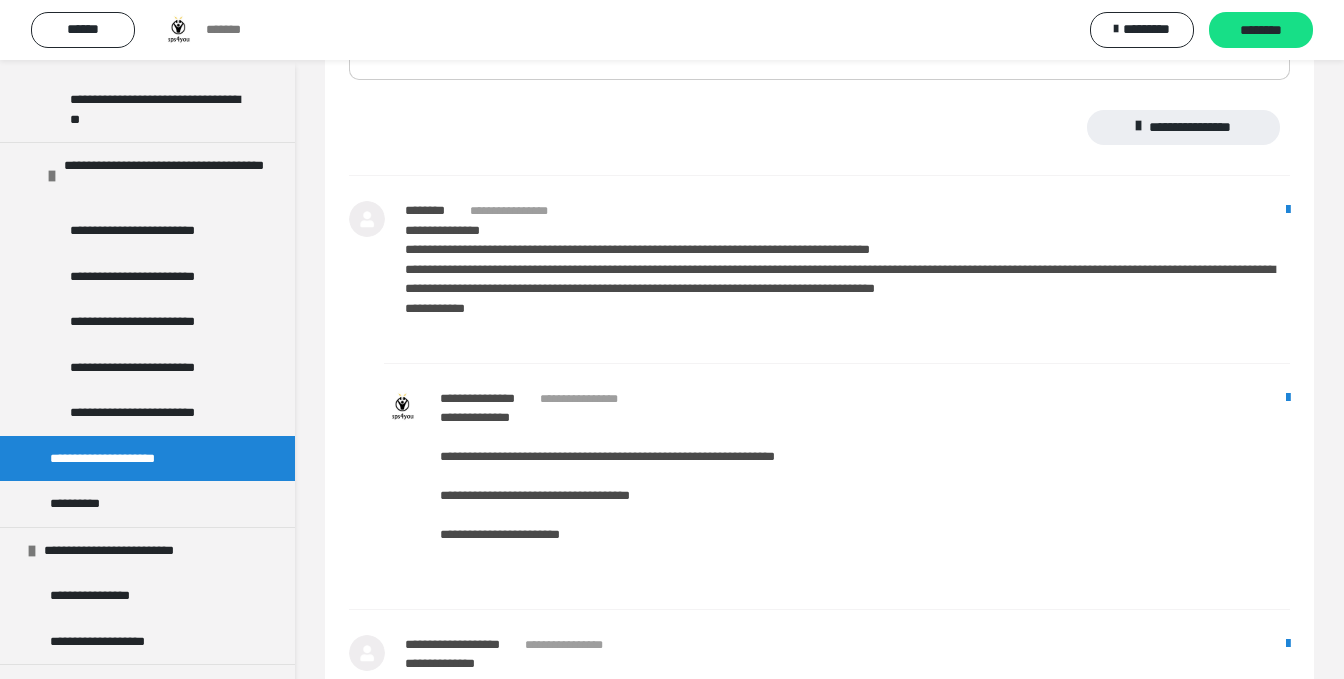 scroll, scrollTop: 748, scrollLeft: 0, axis: vertical 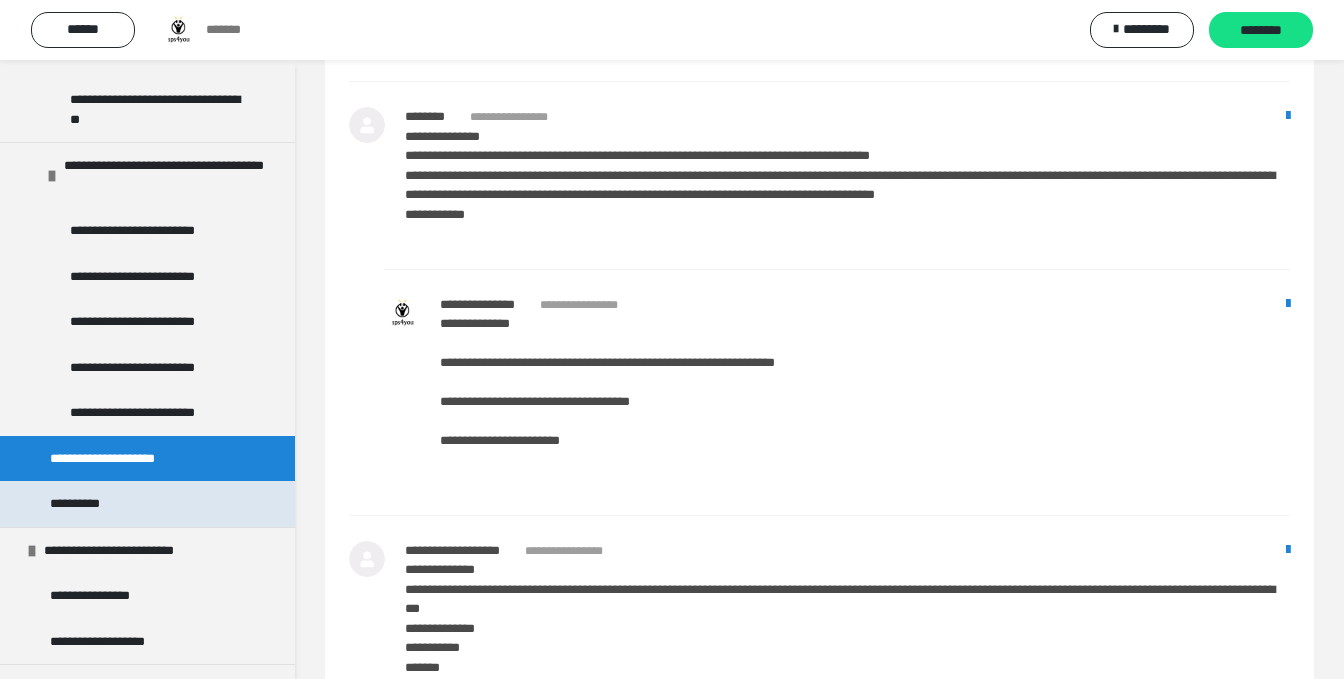 click on "**********" at bounding box center (147, 504) 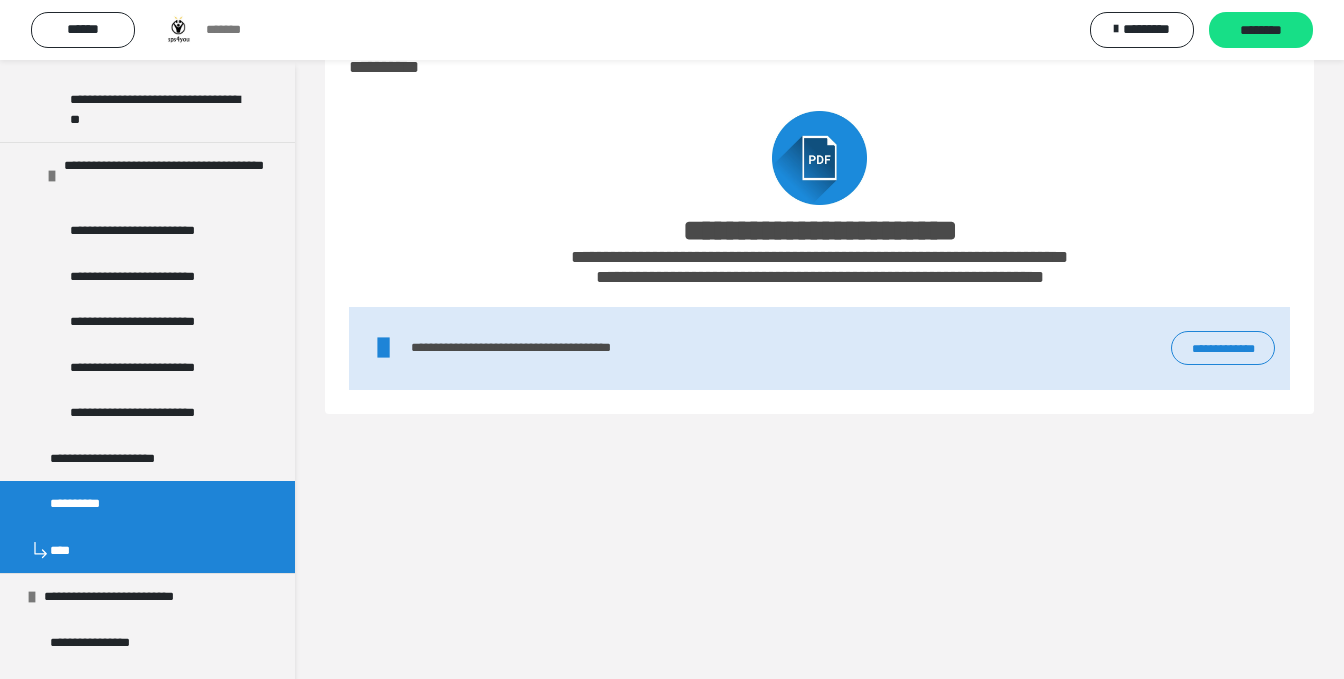 scroll, scrollTop: 60, scrollLeft: 0, axis: vertical 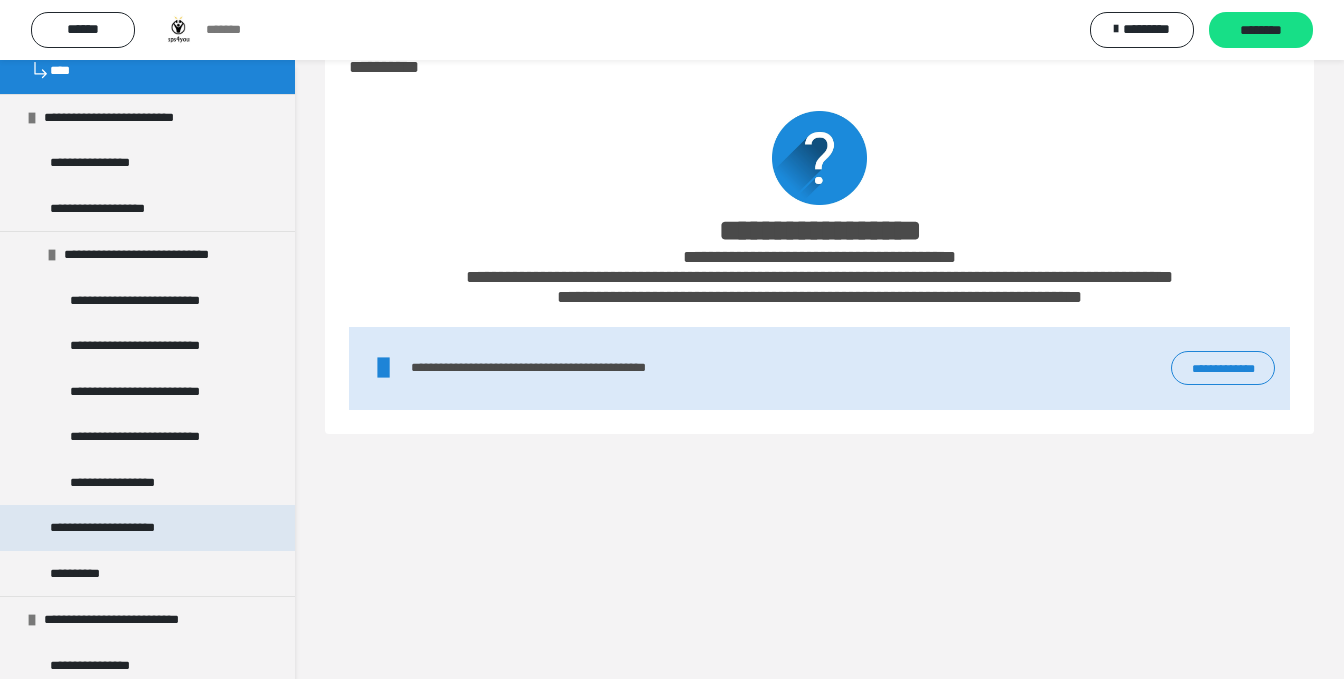 click on "**********" at bounding box center [147, 528] 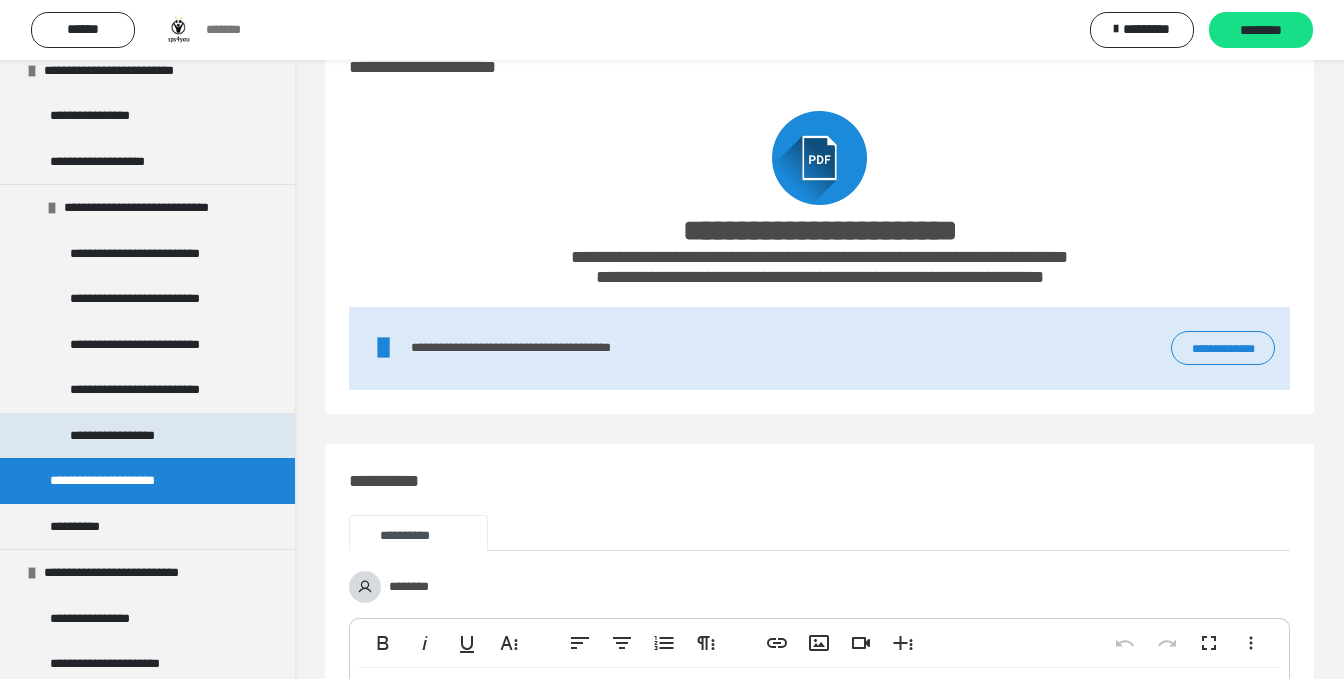 click on "**********" at bounding box center (147, 436) 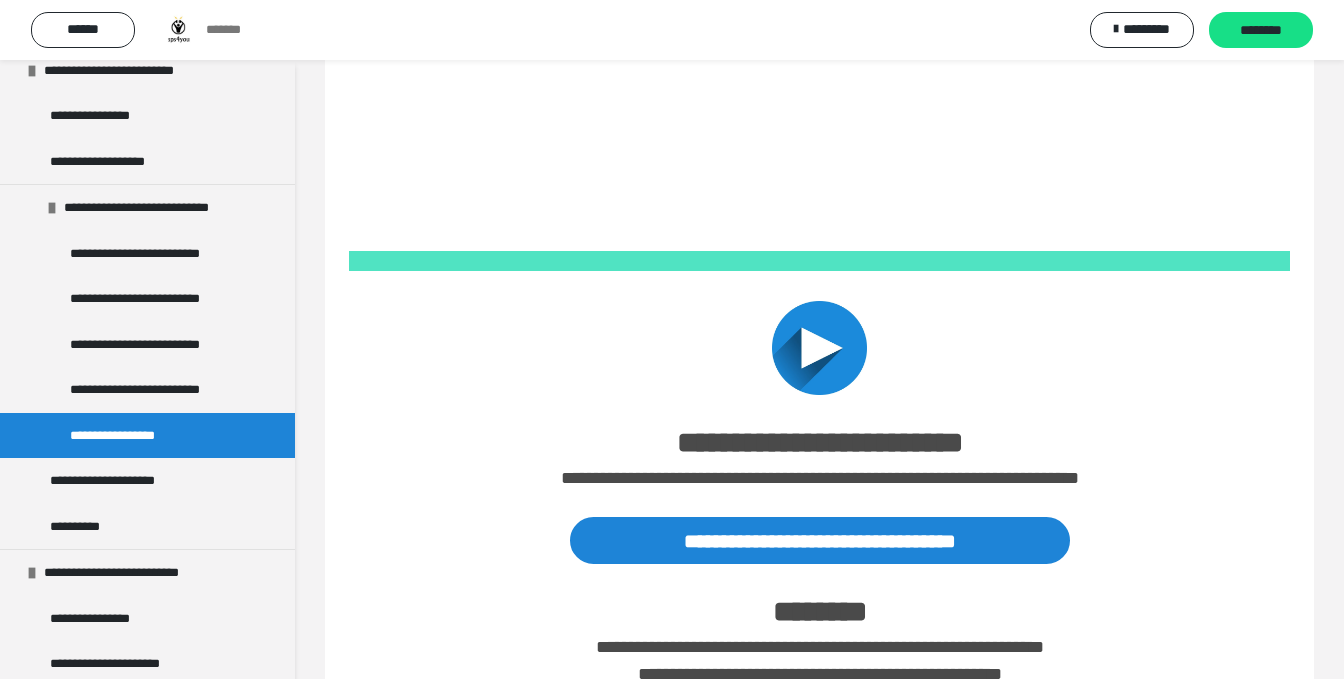 scroll, scrollTop: 654, scrollLeft: 0, axis: vertical 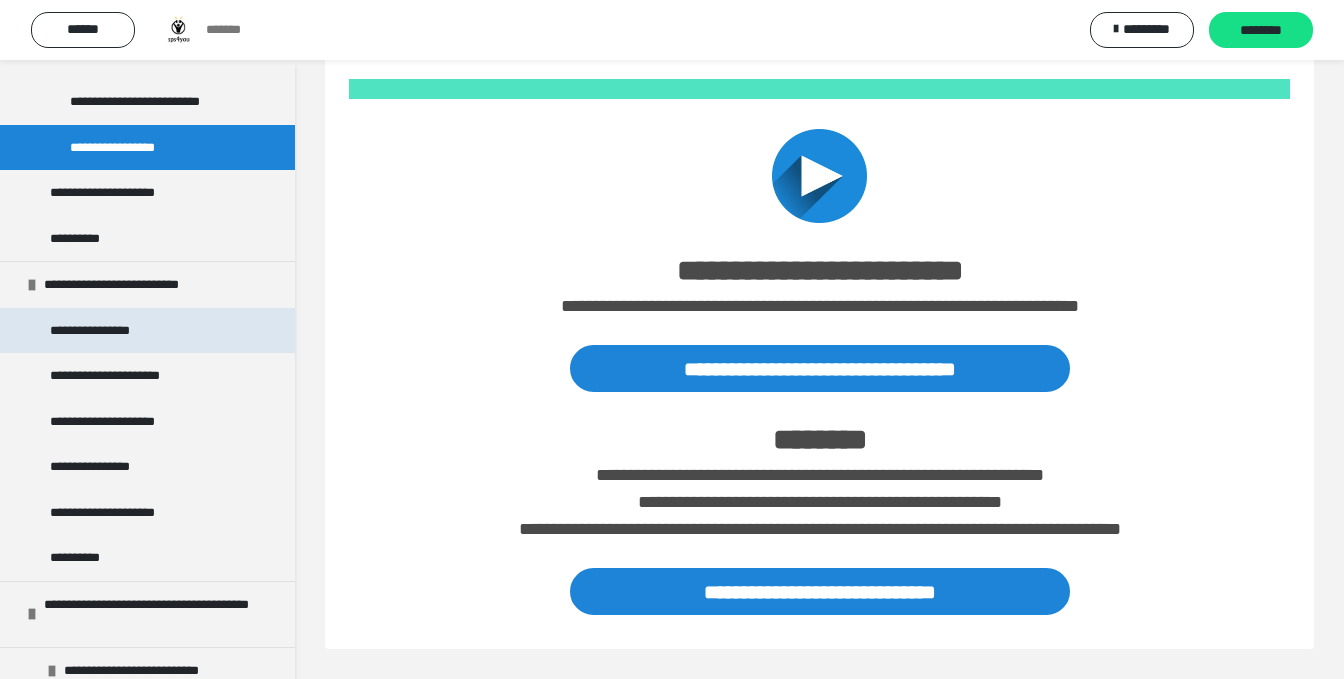 click on "**********" at bounding box center [103, 331] 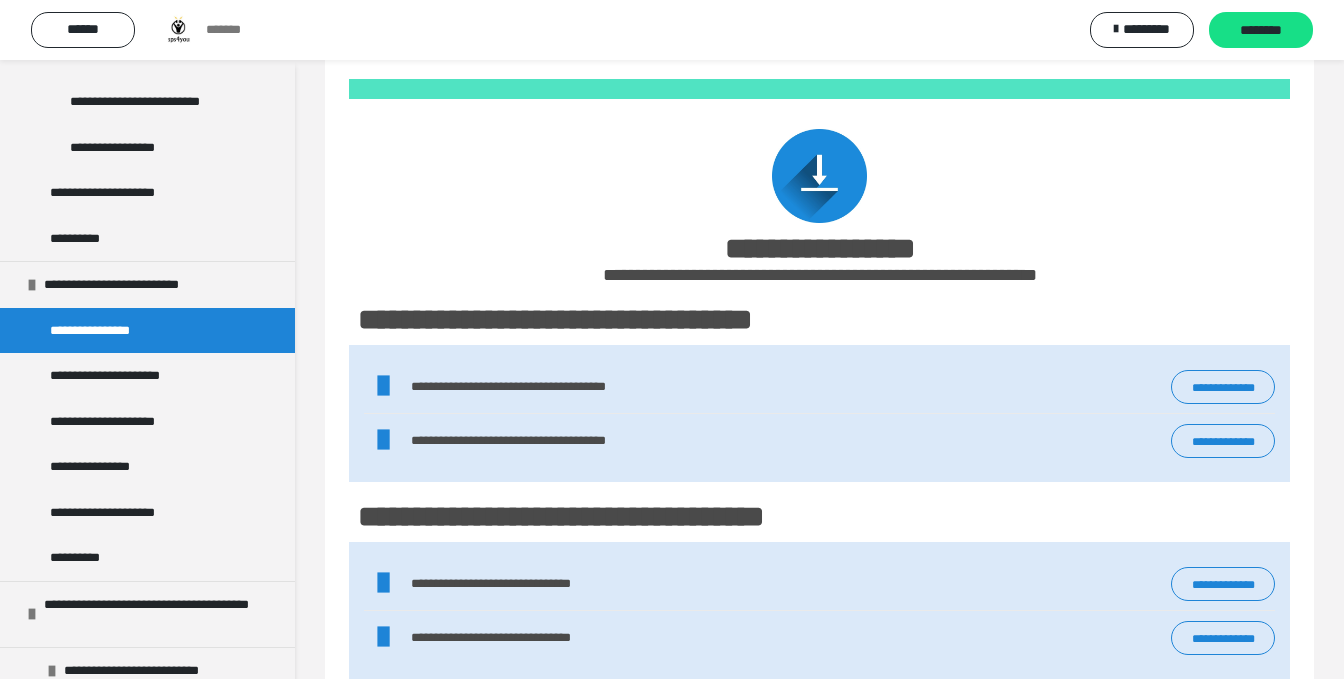 scroll, scrollTop: 760, scrollLeft: 0, axis: vertical 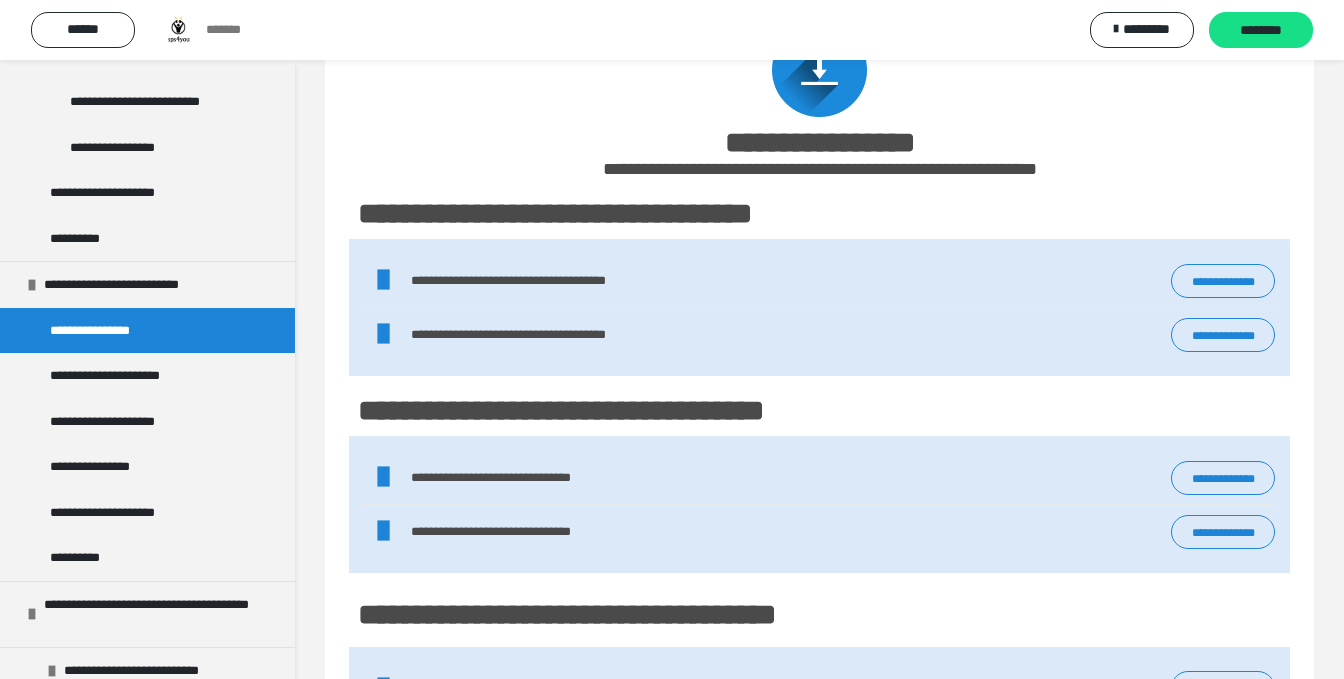 click on "**********" at bounding box center (1223, 335) 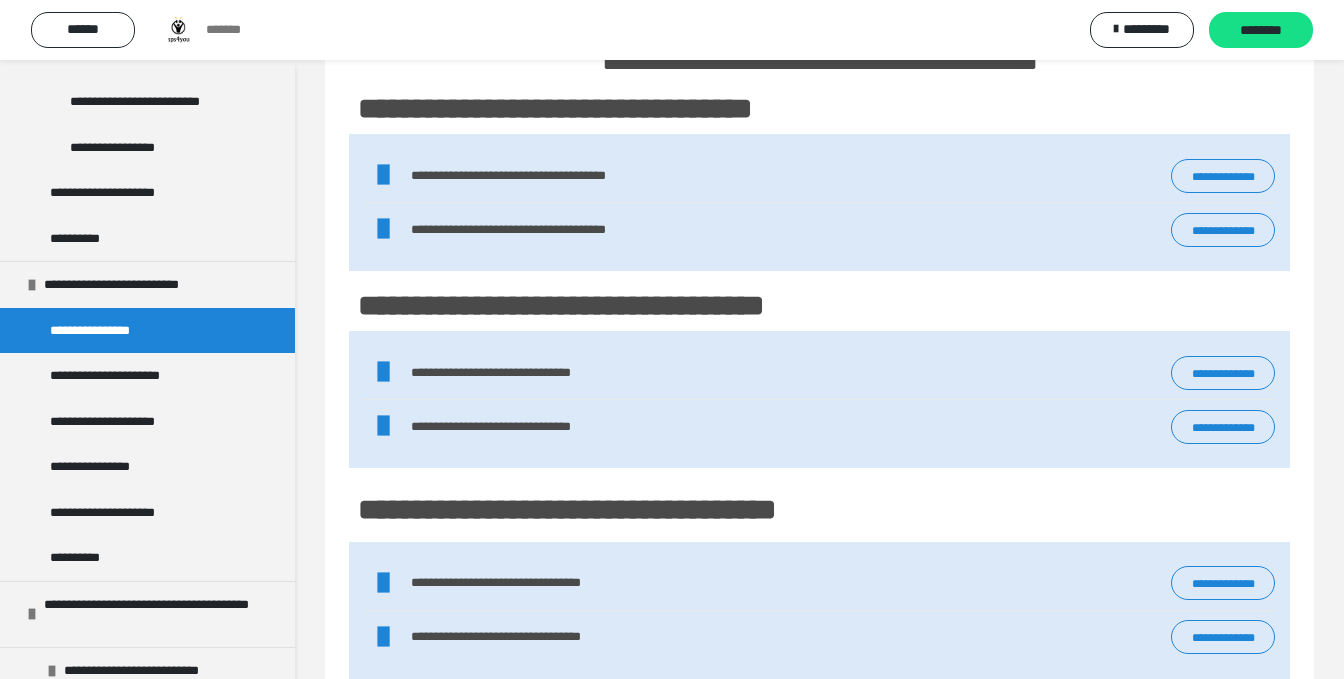 scroll, scrollTop: 654, scrollLeft: 0, axis: vertical 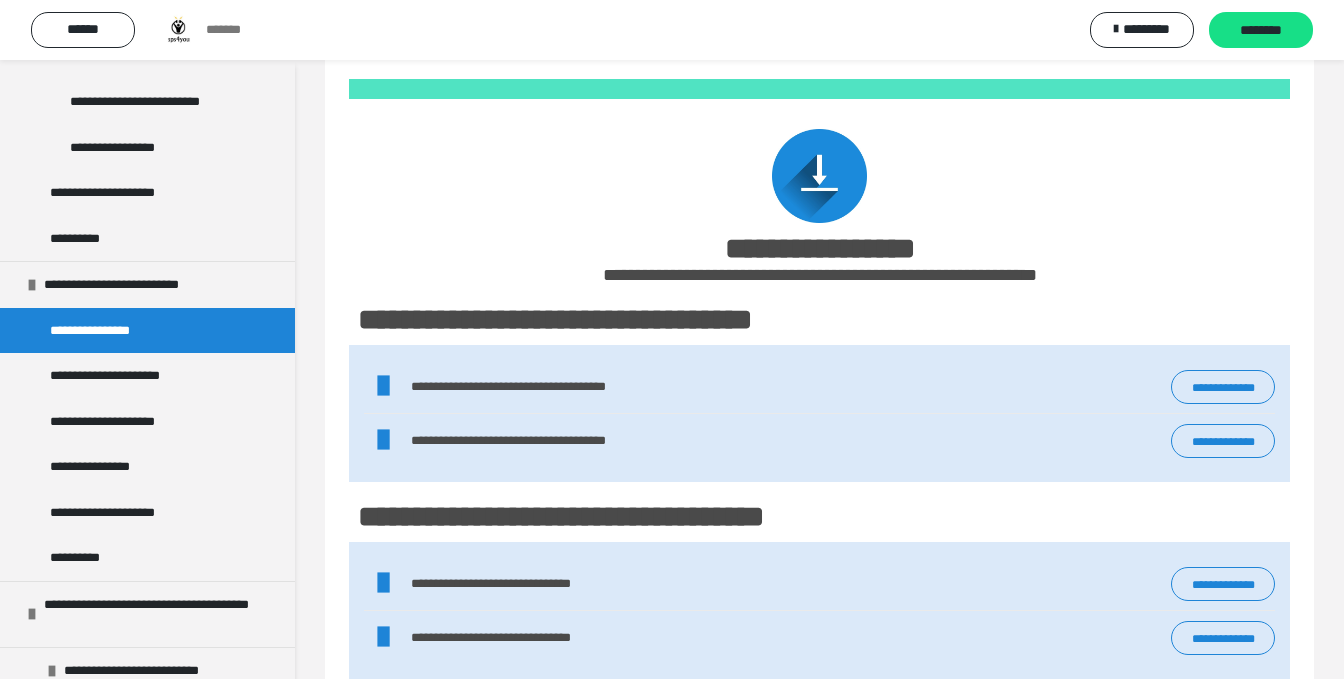 click at bounding box center (819, 166) 